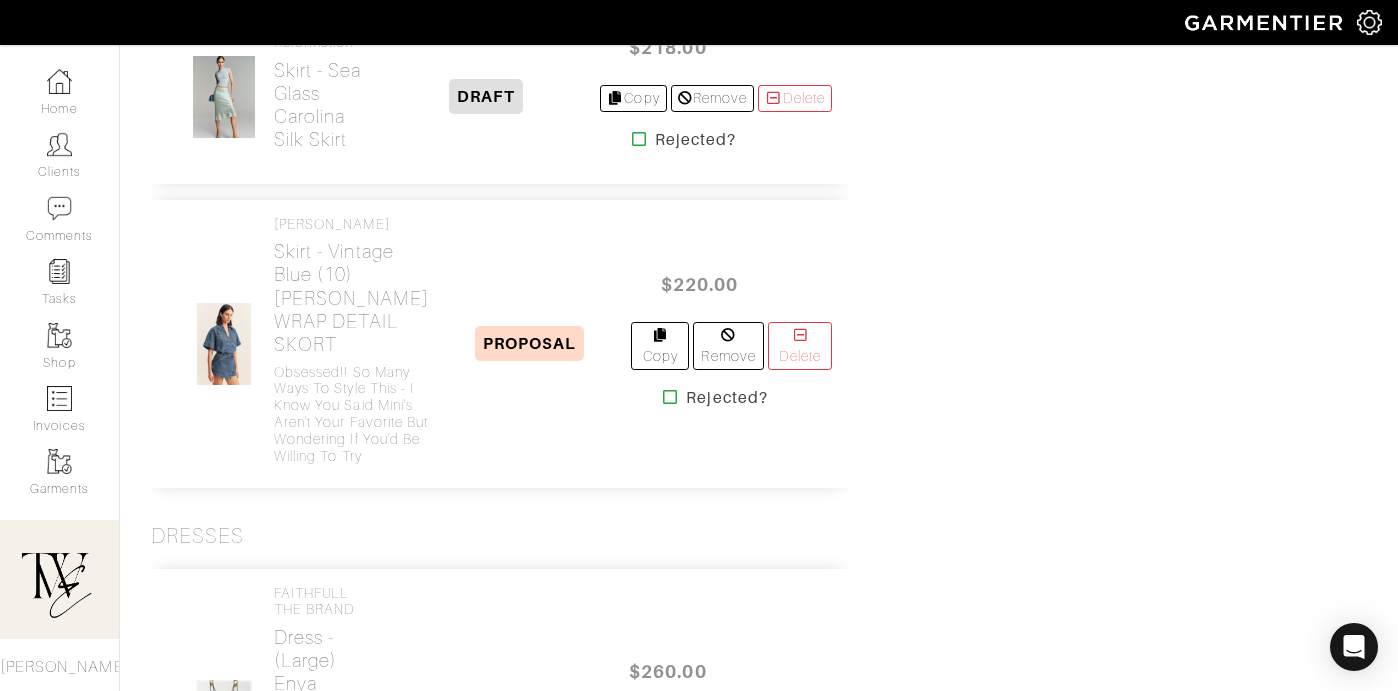 scroll, scrollTop: 2778, scrollLeft: 0, axis: vertical 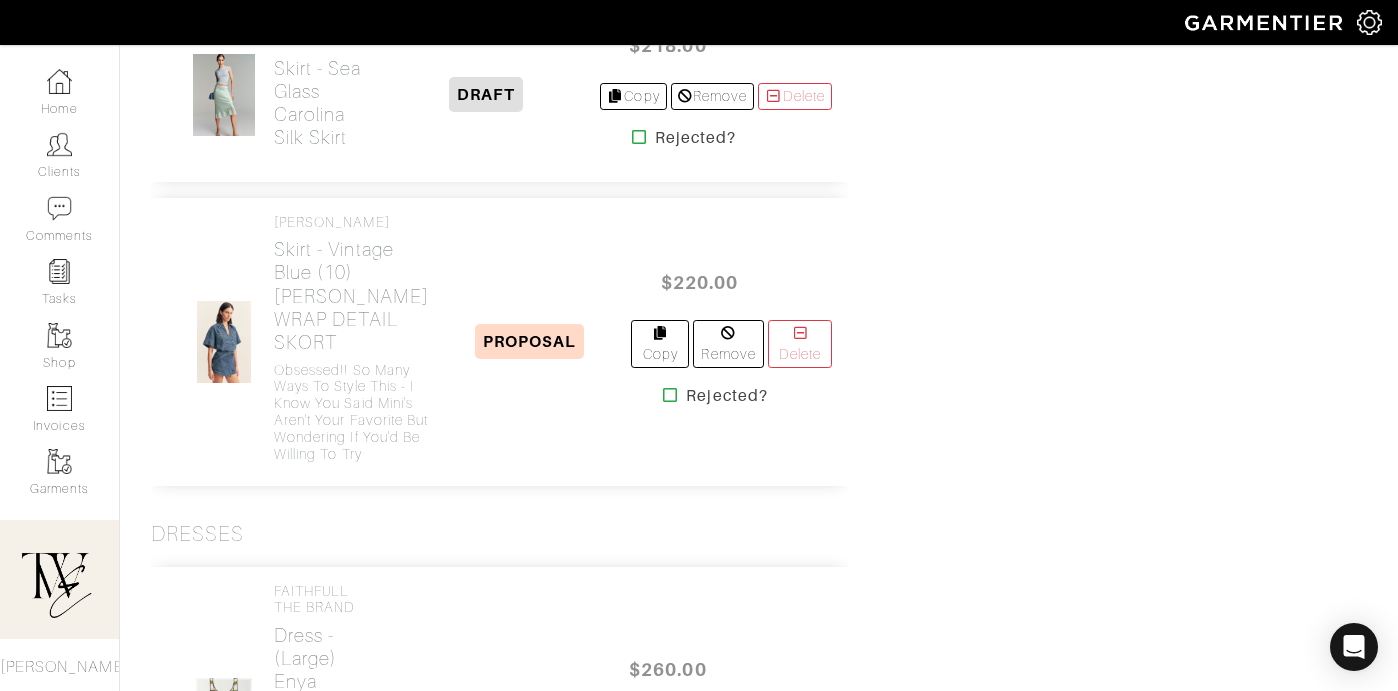click on "Shorts -   White
The [PERSON_NAME] Shorts - White Trellis Broderie" at bounding box center [351, -98] 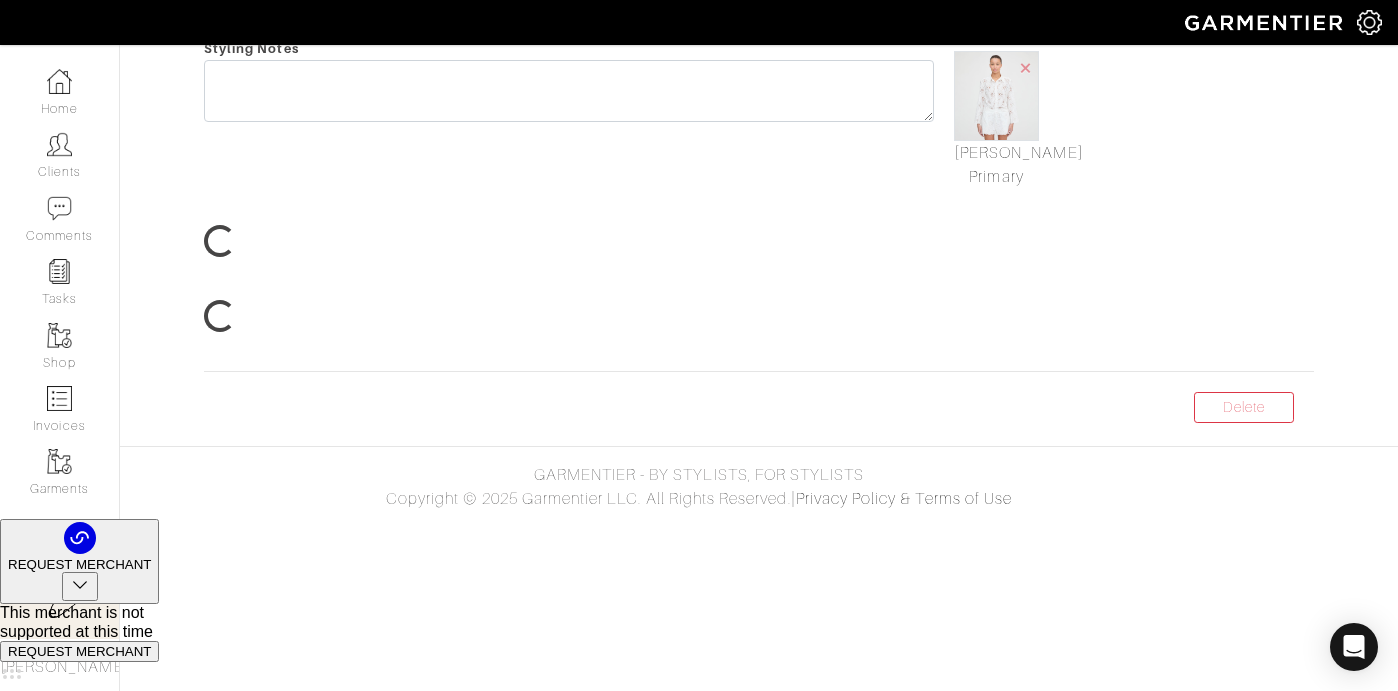 scroll, scrollTop: 0, scrollLeft: 0, axis: both 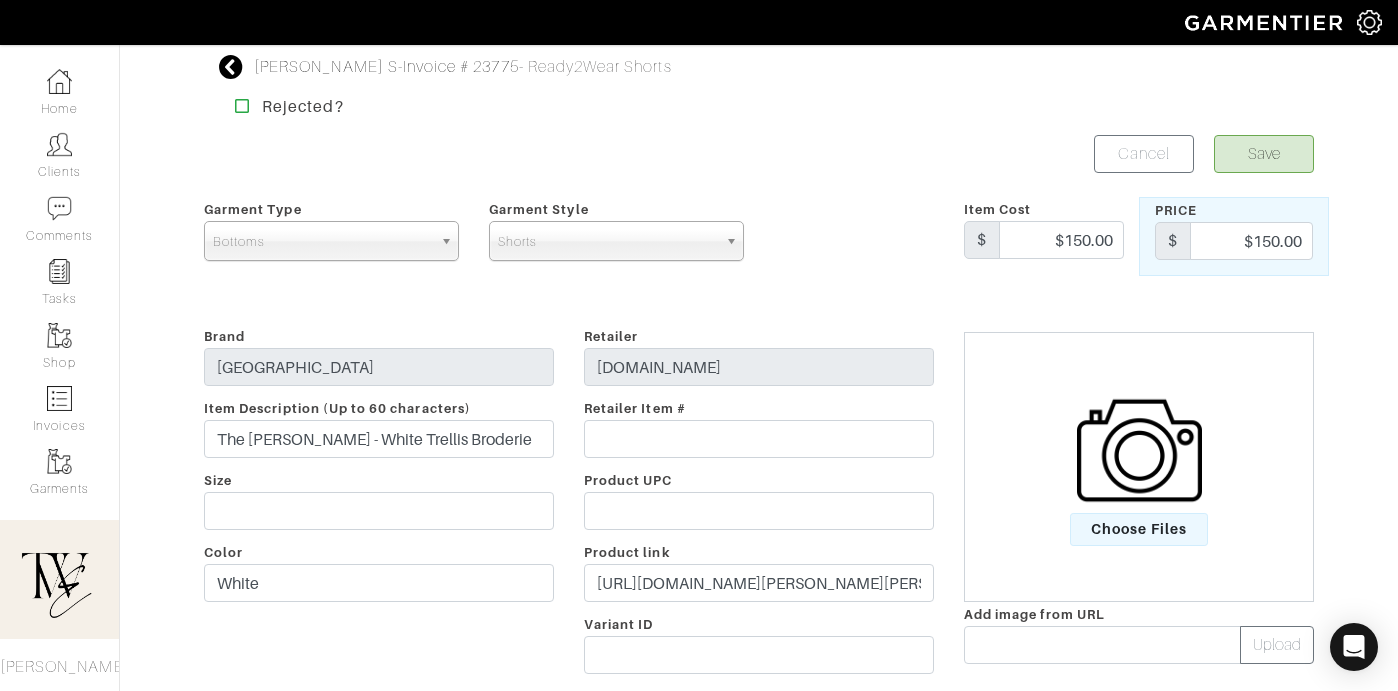 click on "Retailer
www.hillhousehome.com
Retailer Item #
Product UPC
Product link
https://www.hillhousehome.com/products/the-audrey-shorts-white-trellis-broderie?variant=41363501187115&tw_kwdid=&utm_source=ShopMy&utm_medium=affiliate&utm_campaign=Regan Heinrichs&utm_content=Quick Link&utm_referrer=shopmy.us&smsclickid=c2e06173-d997-4c76-94ed-6ac8caab6c8b
Generating Link...
Variant ID
Copy Affiliate Link" at bounding box center (759, 504) 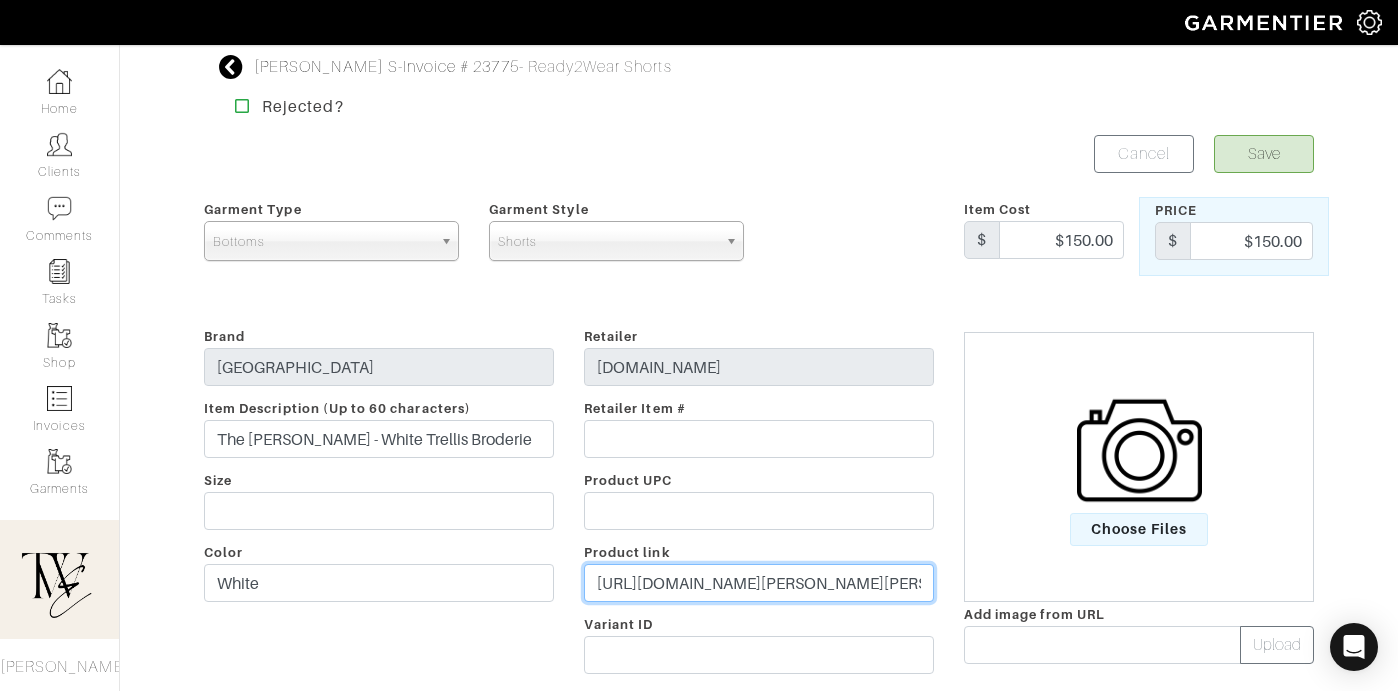 click on "https://www.hillhousehome.com/products/the-audrey-shorts-white-trellis-broderie?variant=41363501187115&tw_kwdid=&utm_source=ShopMy&utm_medium=affiliate&utm_campaign=Regan Heinrichs&utm_content=Quick Link&utm_referrer=shopmy.us&smsclickid=c2e06173-d997-4c76-94ed-6ac8caab6c8b" at bounding box center [759, 583] 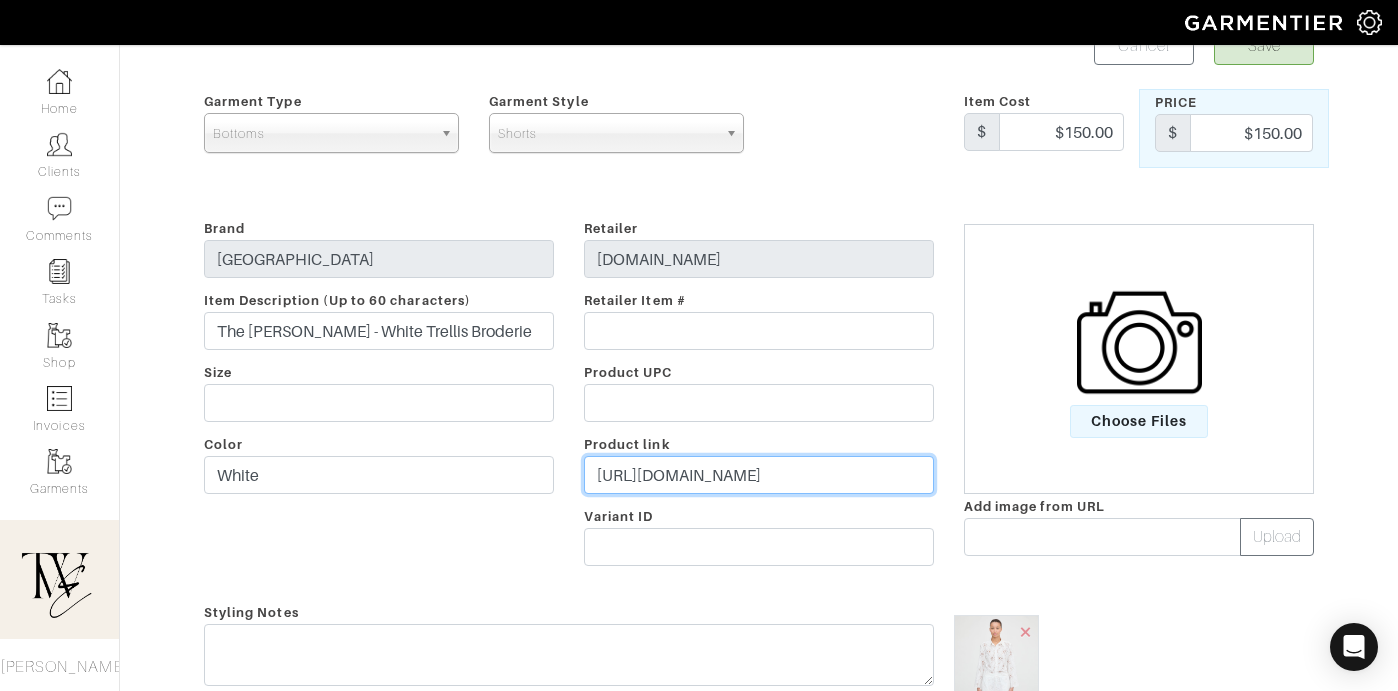 scroll, scrollTop: 169, scrollLeft: 0, axis: vertical 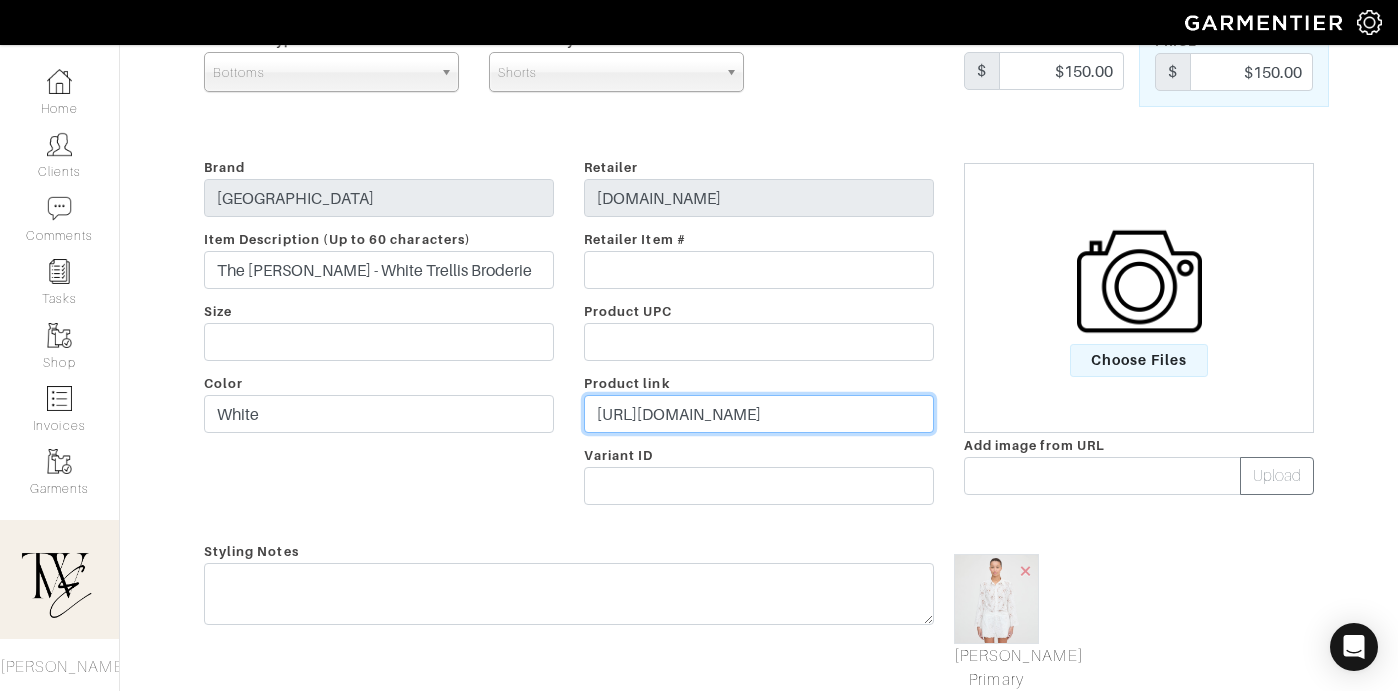 type on "https://go.shopmy.us/p-20533009" 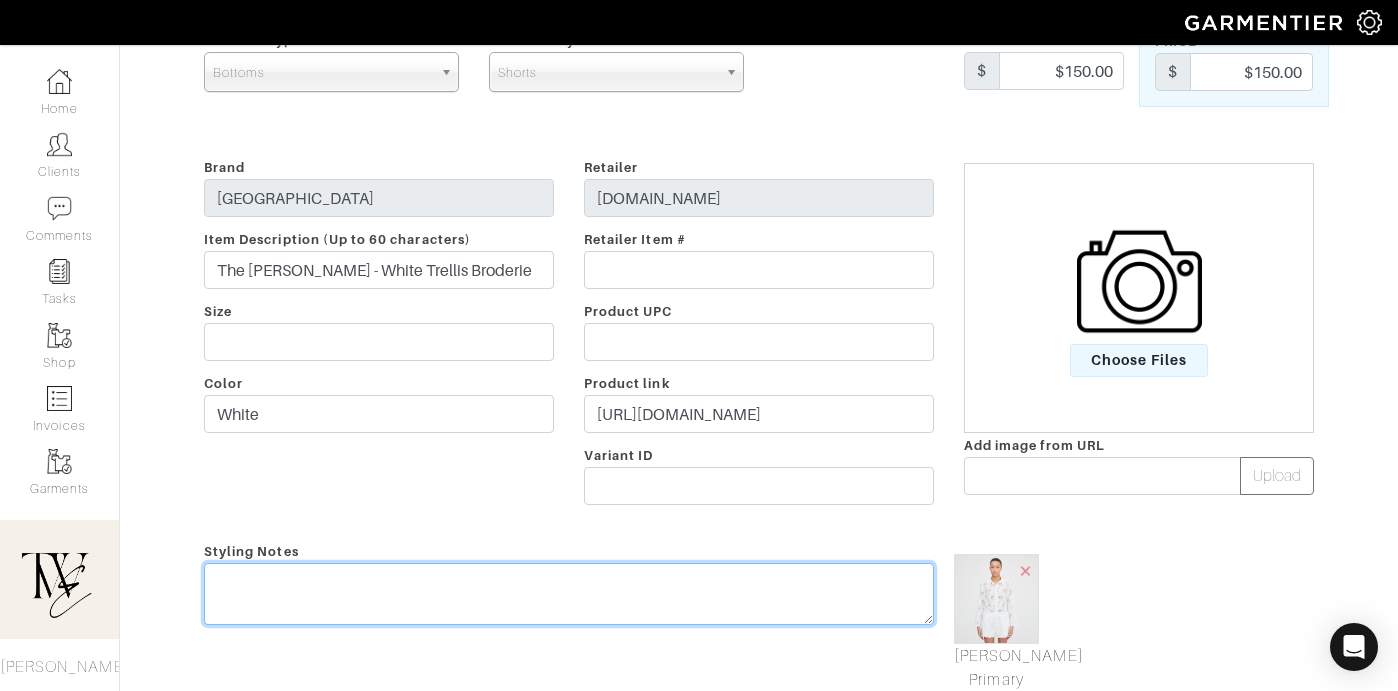 click at bounding box center (569, 594) 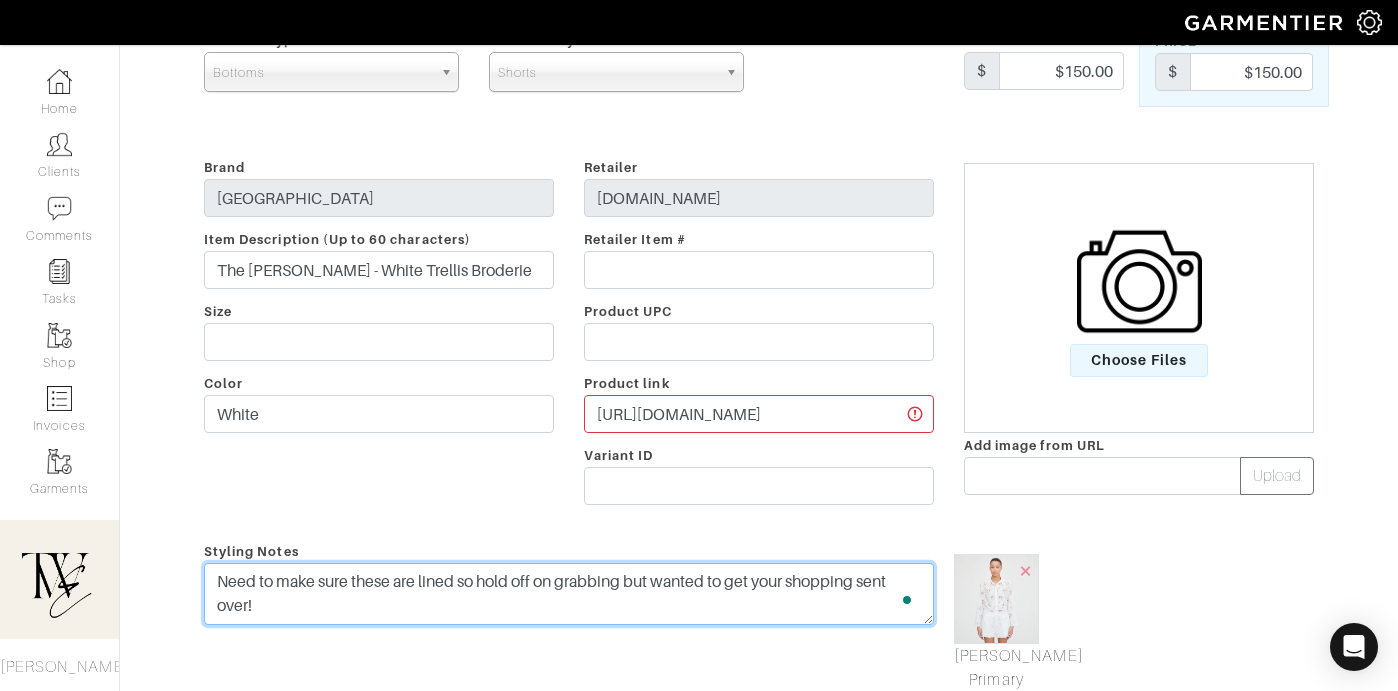 scroll, scrollTop: 0, scrollLeft: 0, axis: both 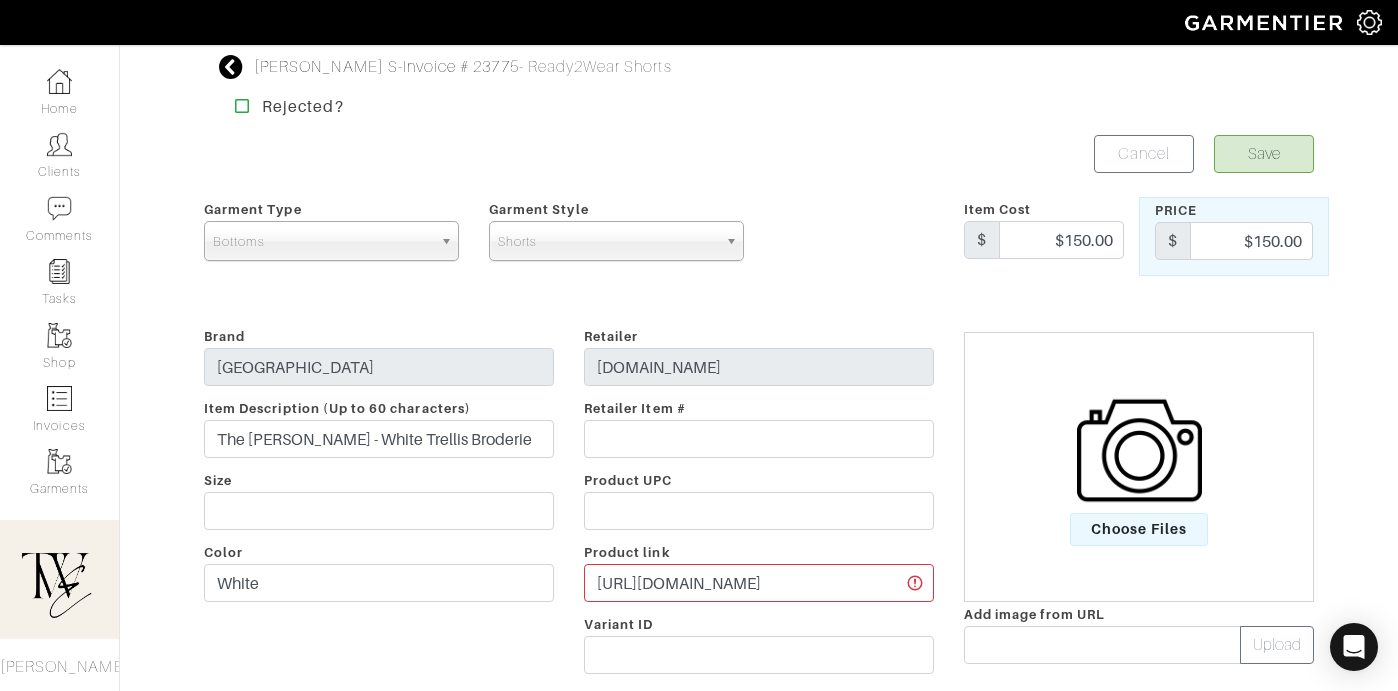 type on "Need to make sure these are lined so hold off on grabbing but wanted to get your shopping sent over!" 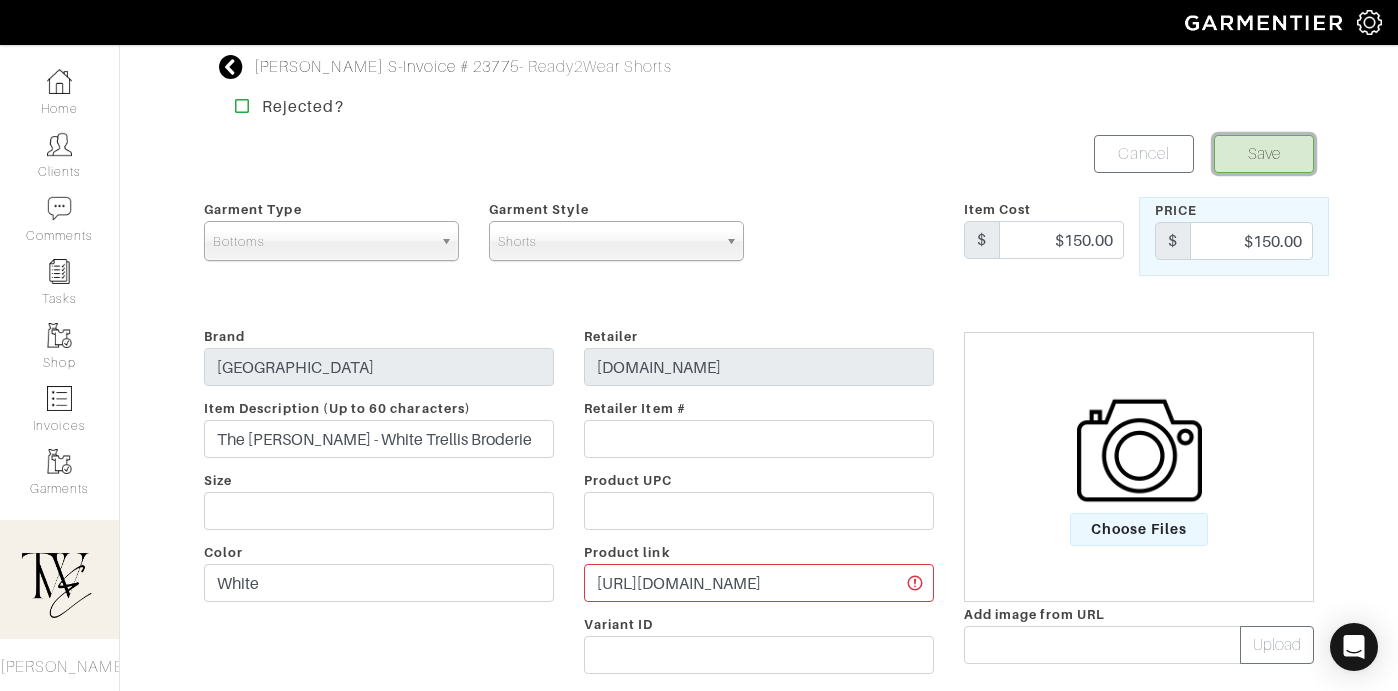 click on "Save" at bounding box center (1264, 154) 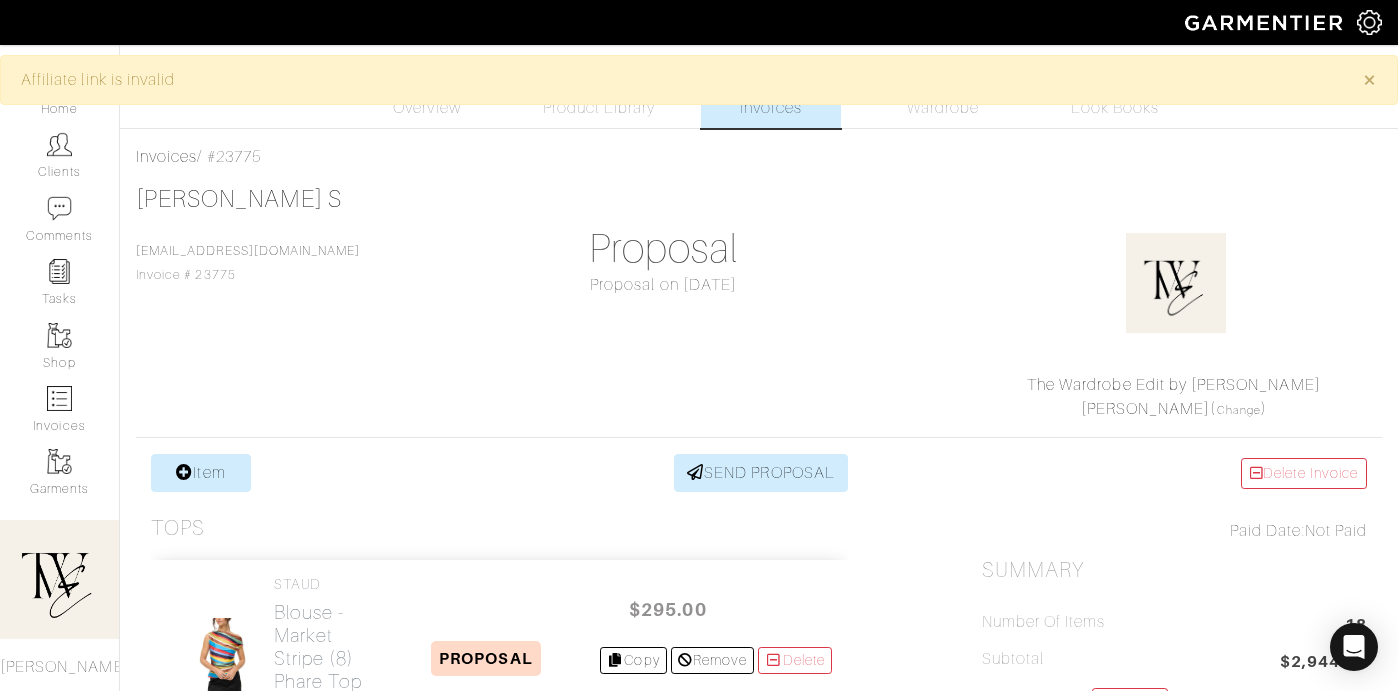 scroll, scrollTop: 0, scrollLeft: 0, axis: both 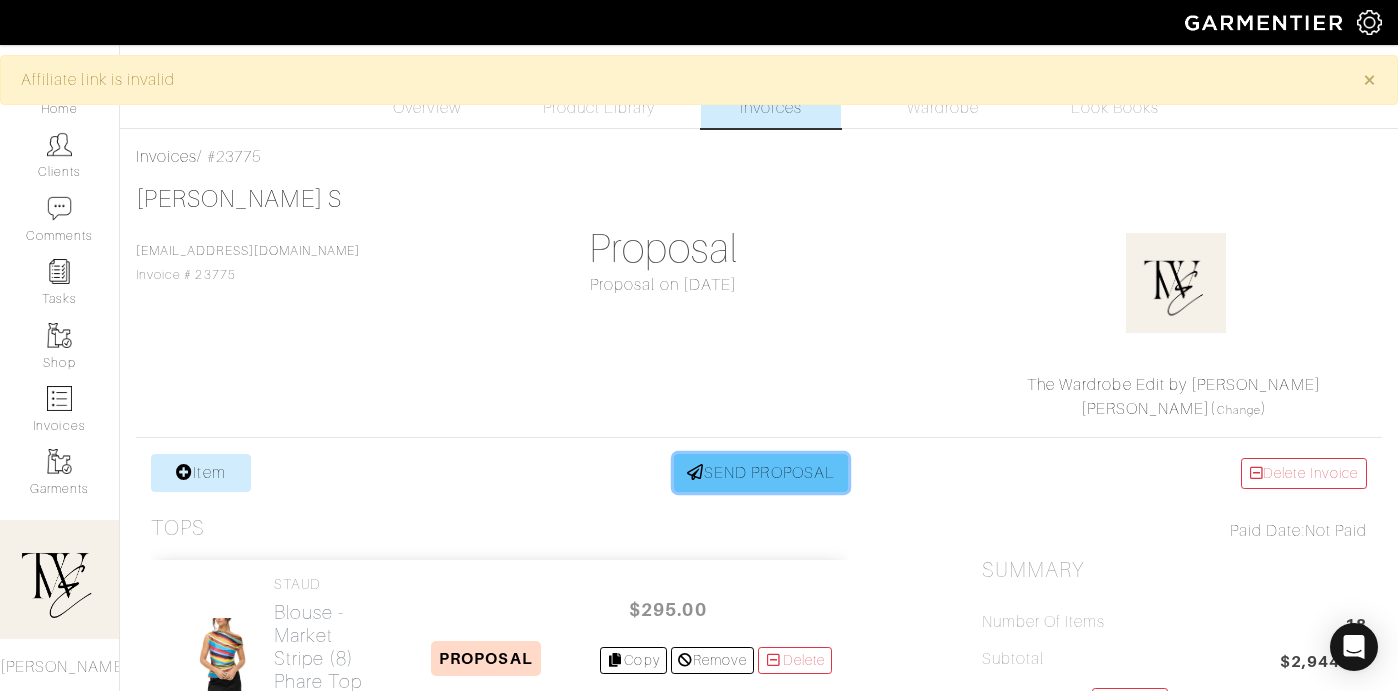click on "SEND PROPOSAL" at bounding box center [761, 473] 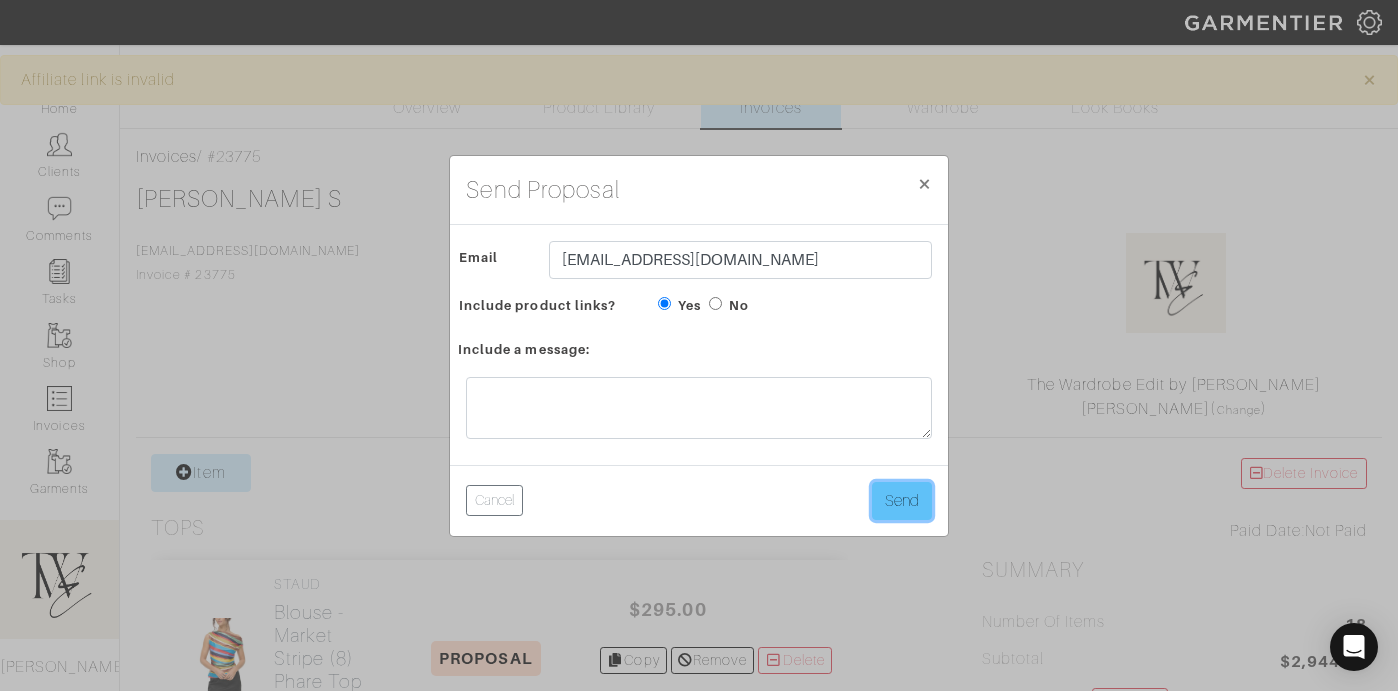 click on "Send" at bounding box center [902, 501] 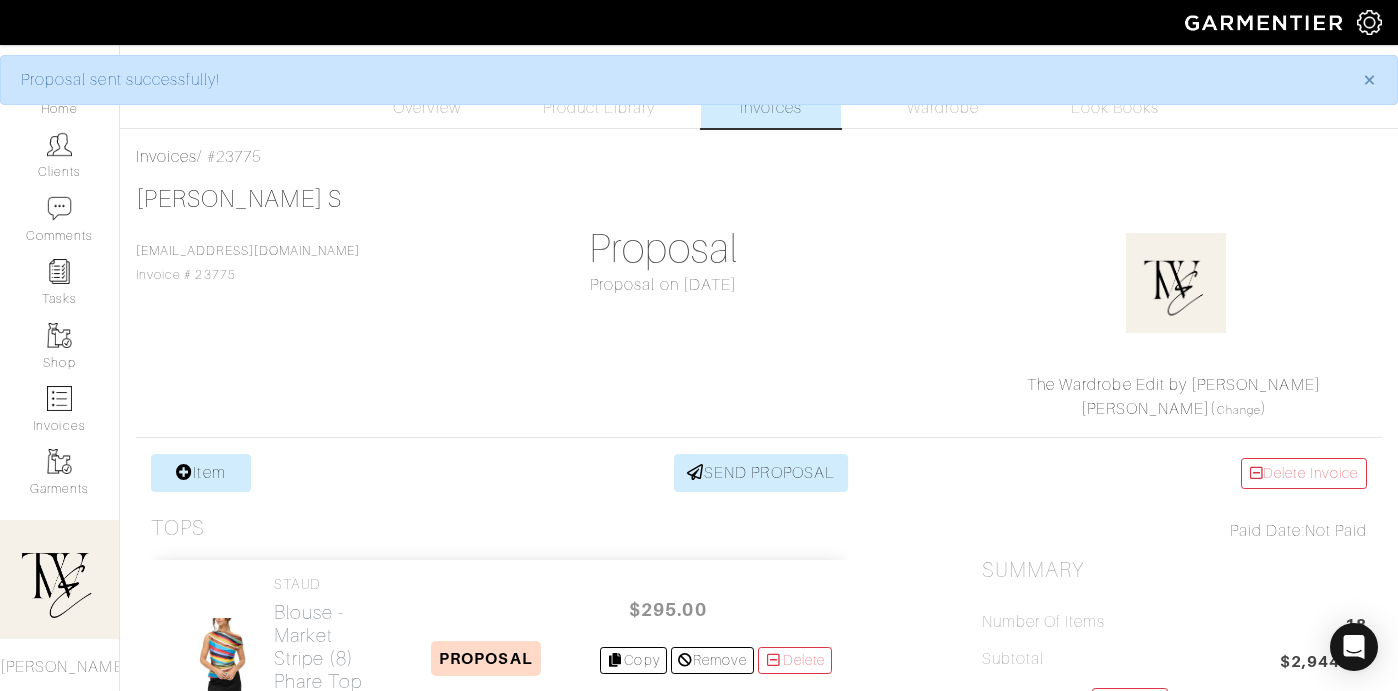 scroll, scrollTop: 0, scrollLeft: 0, axis: both 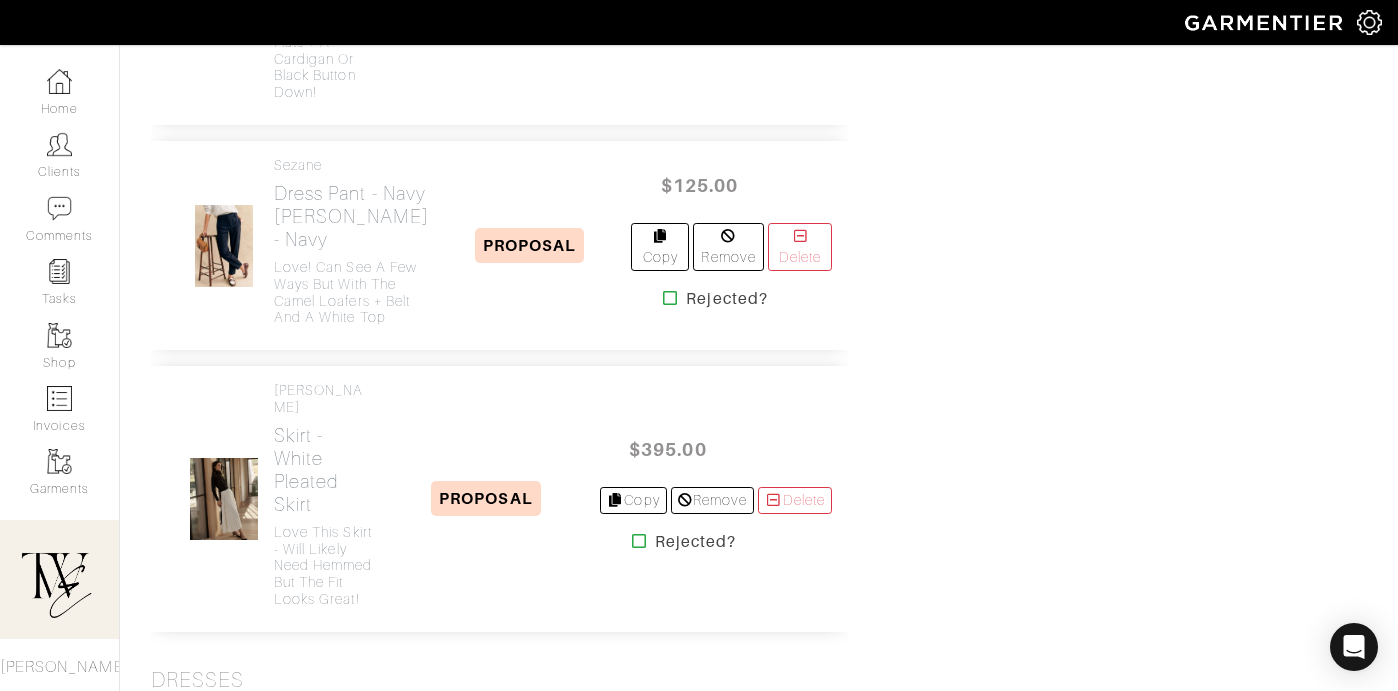 click at bounding box center [639, 20] 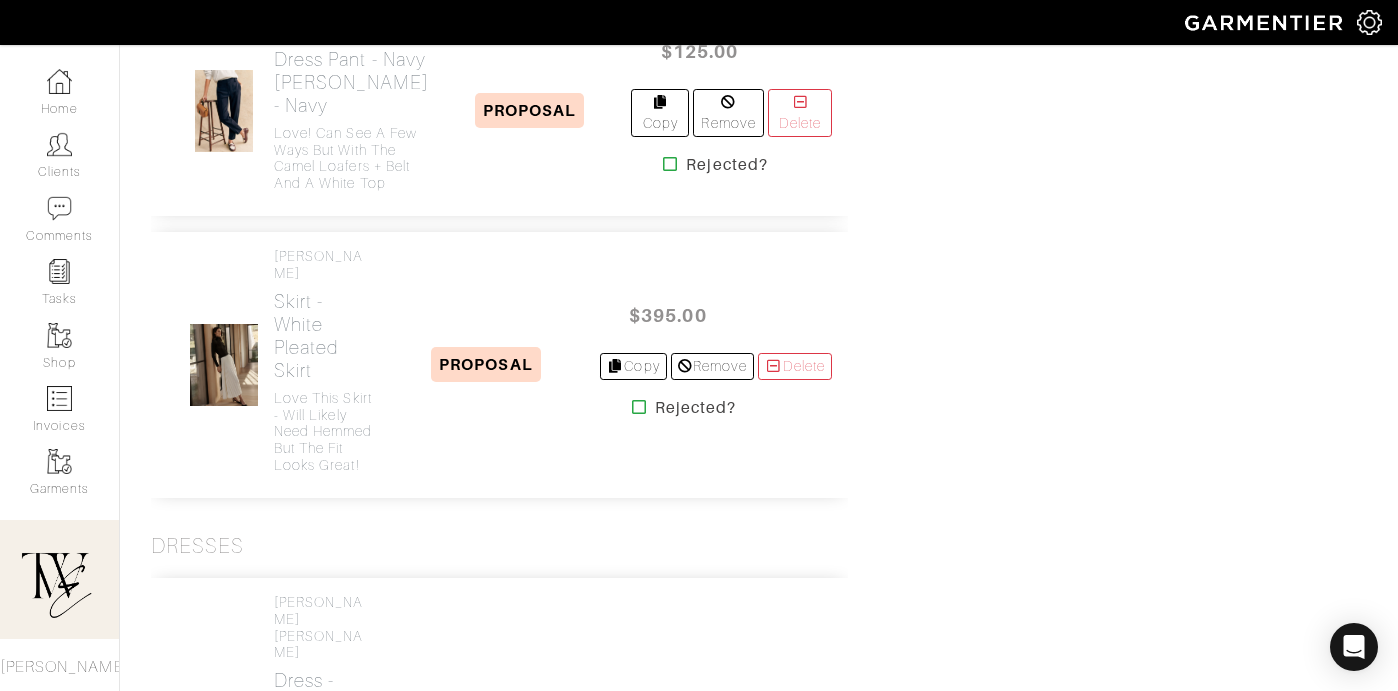 scroll, scrollTop: 2548, scrollLeft: 0, axis: vertical 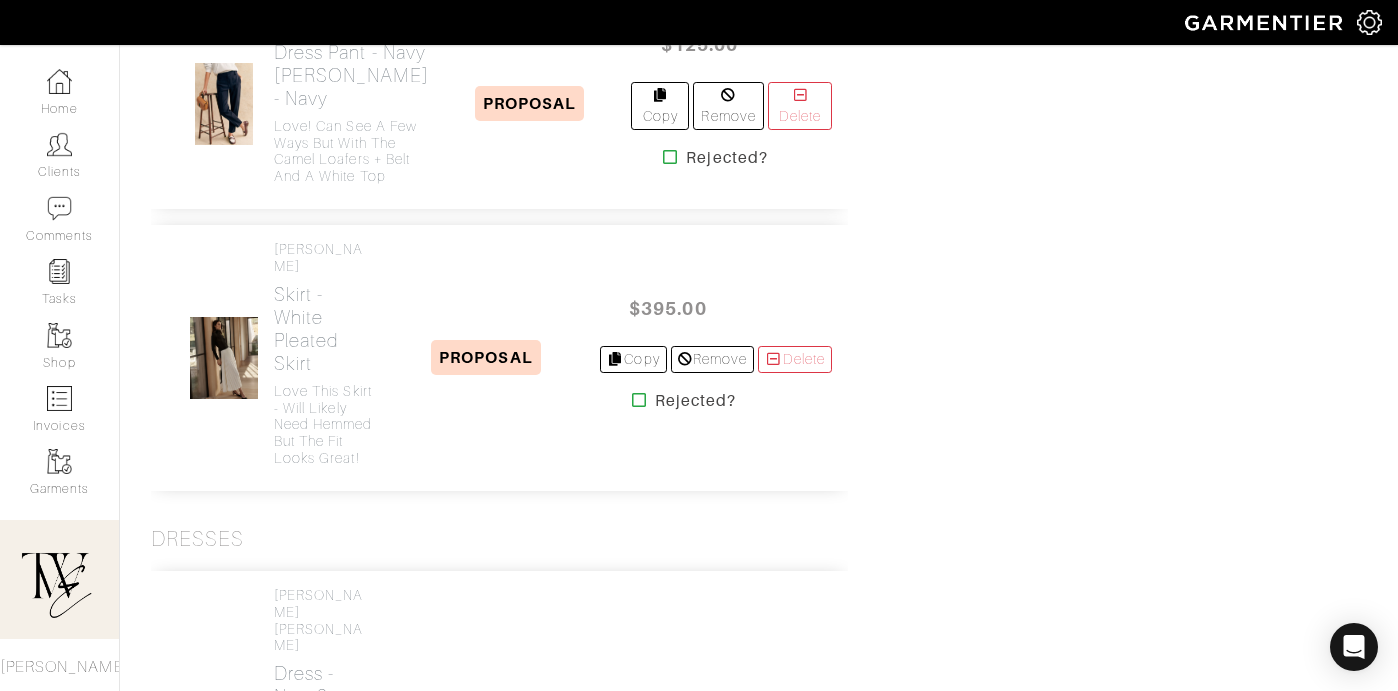click on "Rejected?" at bounding box center (707, 158) 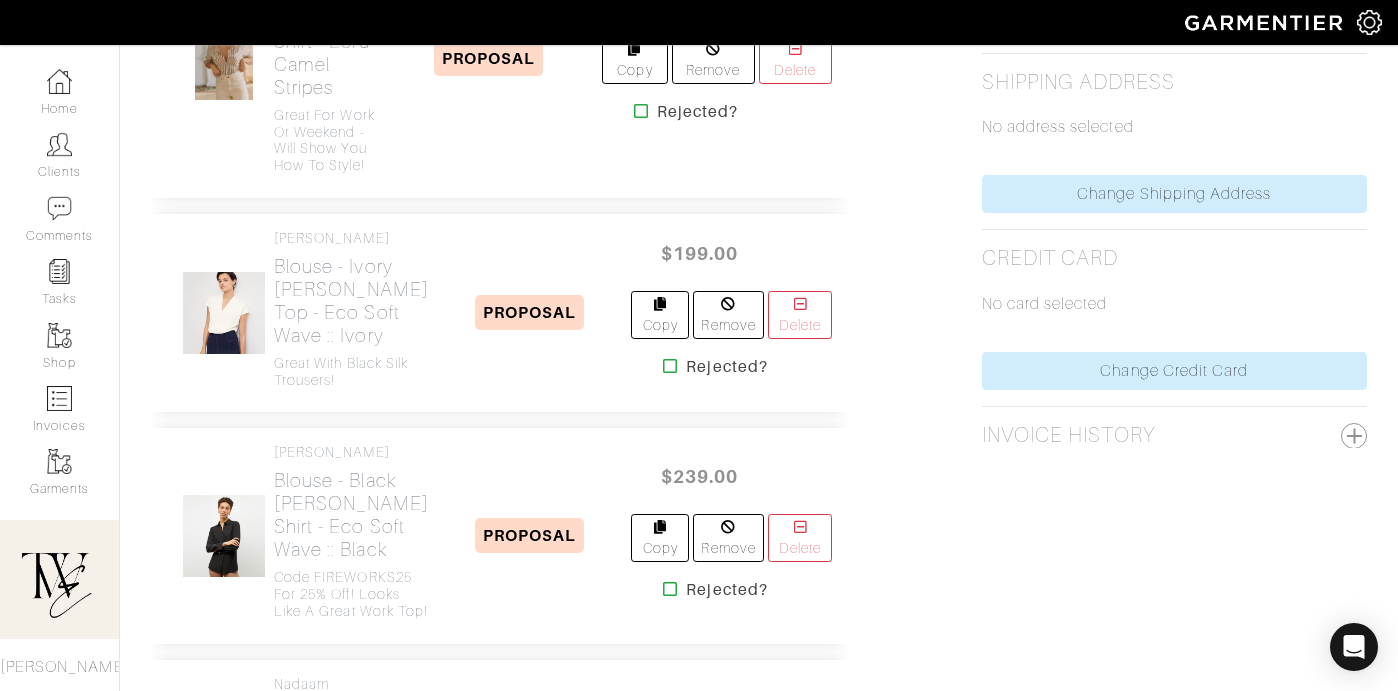 scroll, scrollTop: 1039, scrollLeft: 0, axis: vertical 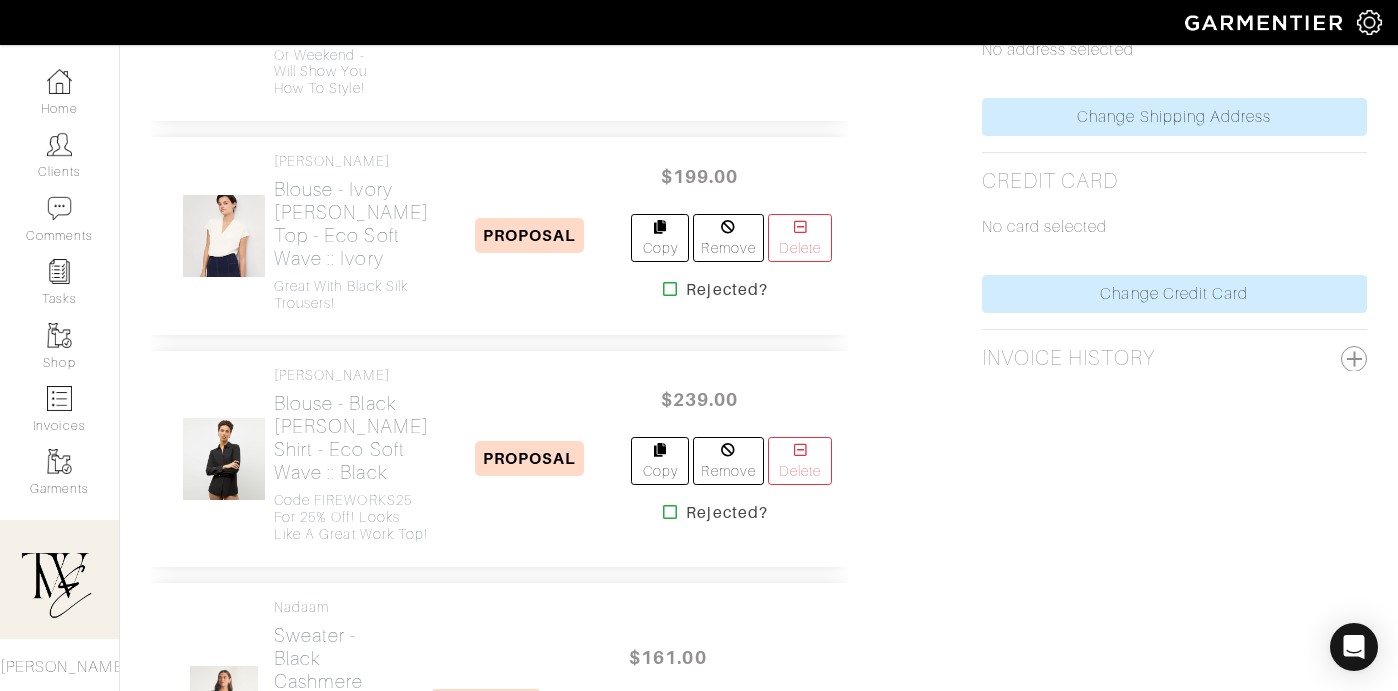 click at bounding box center (670, 289) 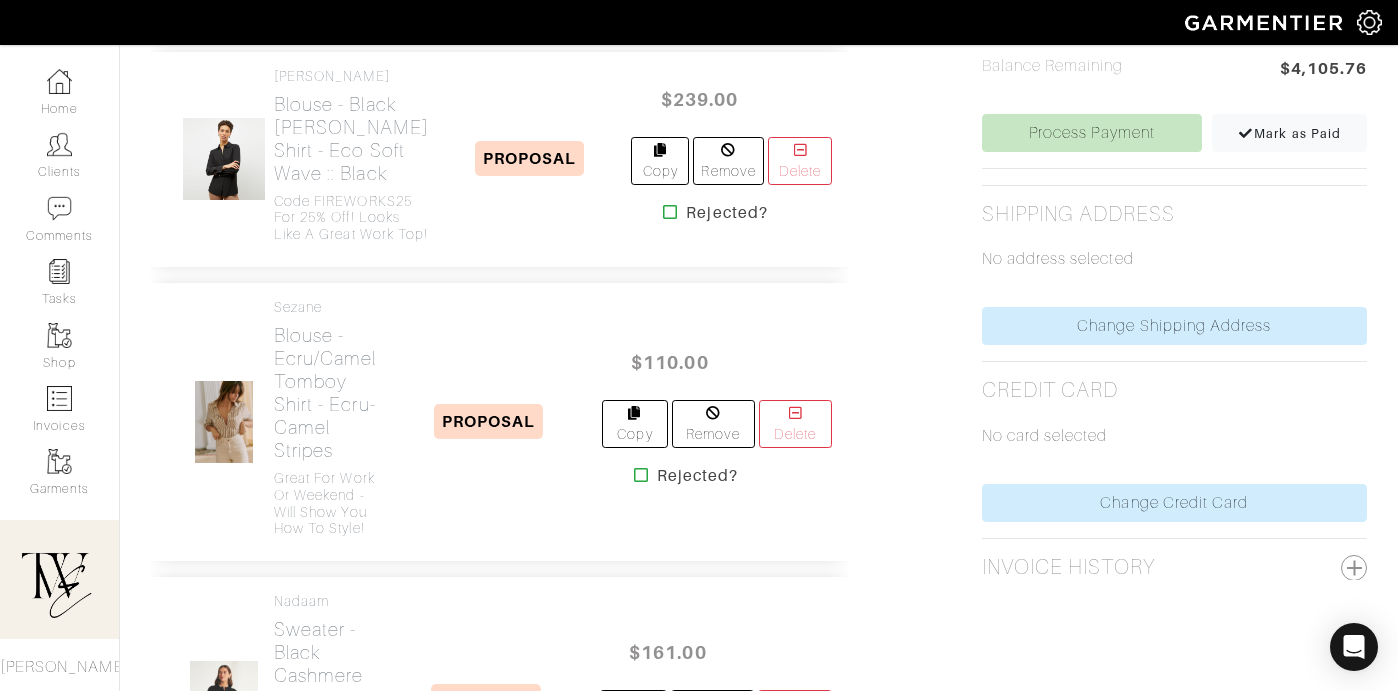 scroll, scrollTop: 787, scrollLeft: 0, axis: vertical 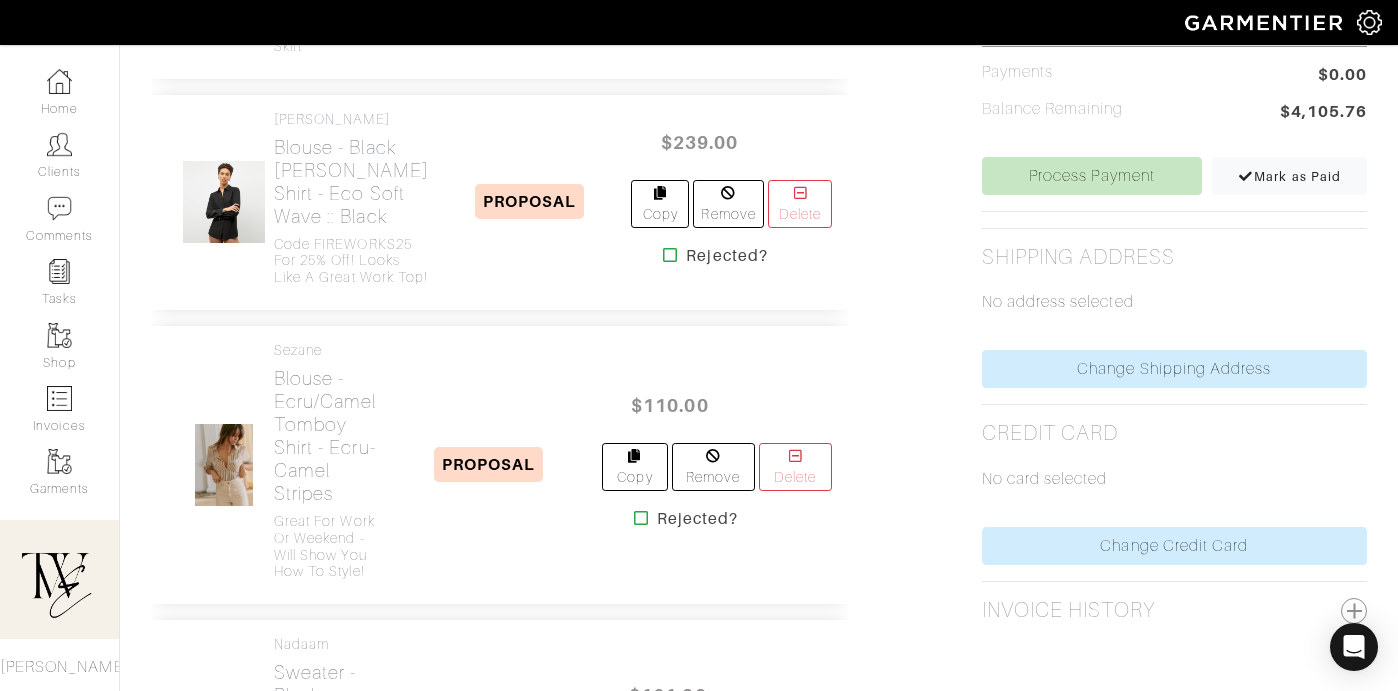 click at bounding box center (670, 256) 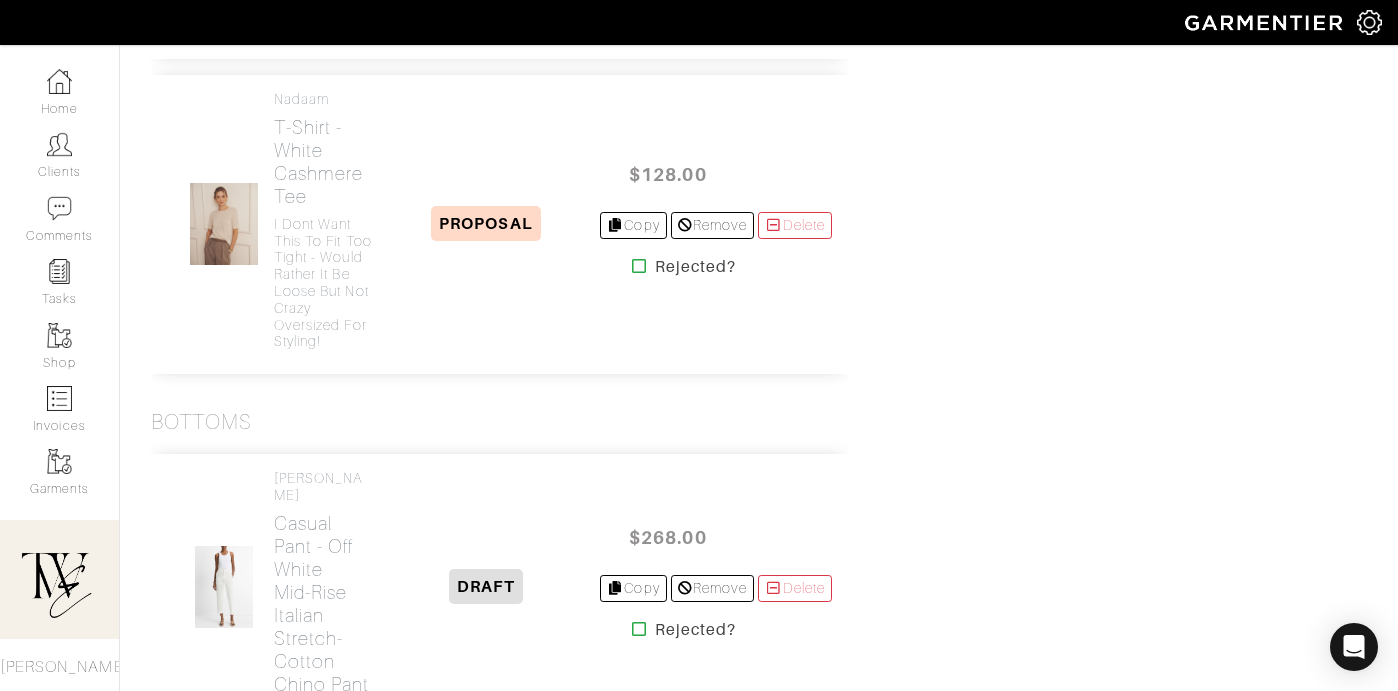 scroll, scrollTop: 1331, scrollLeft: 0, axis: vertical 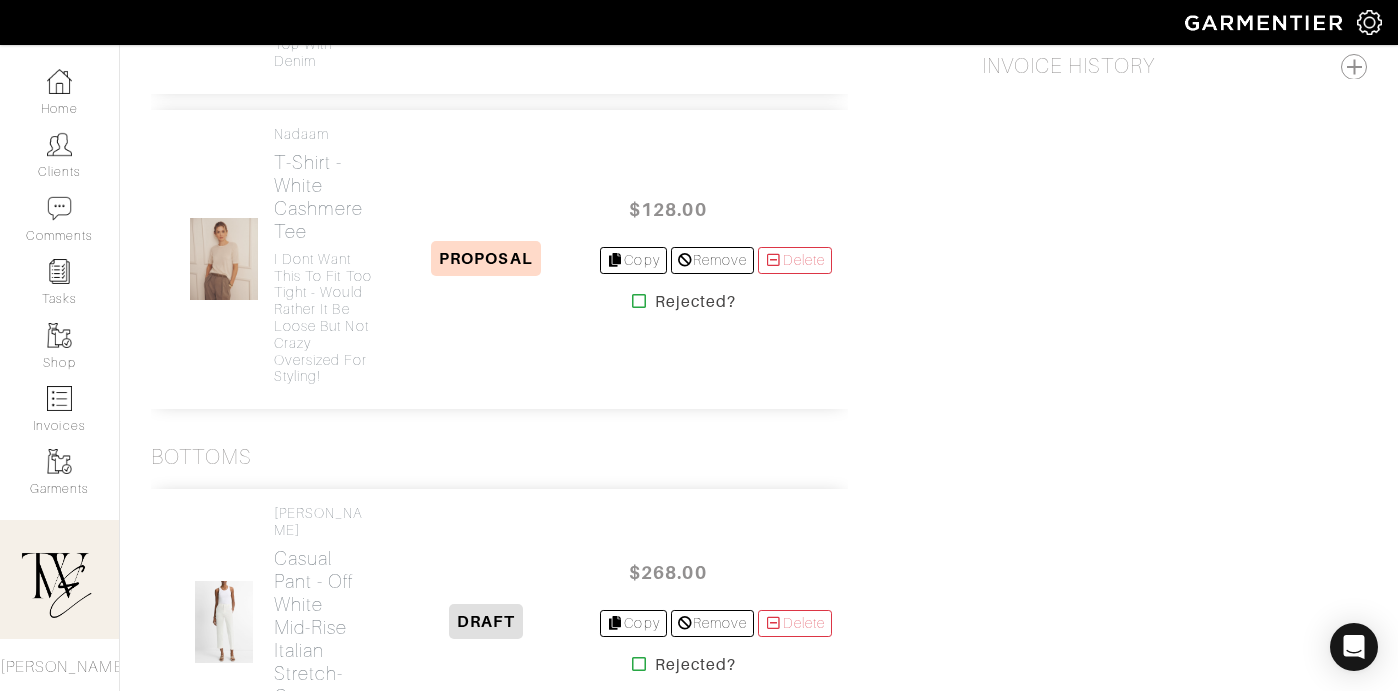 click at bounding box center [639, 301] 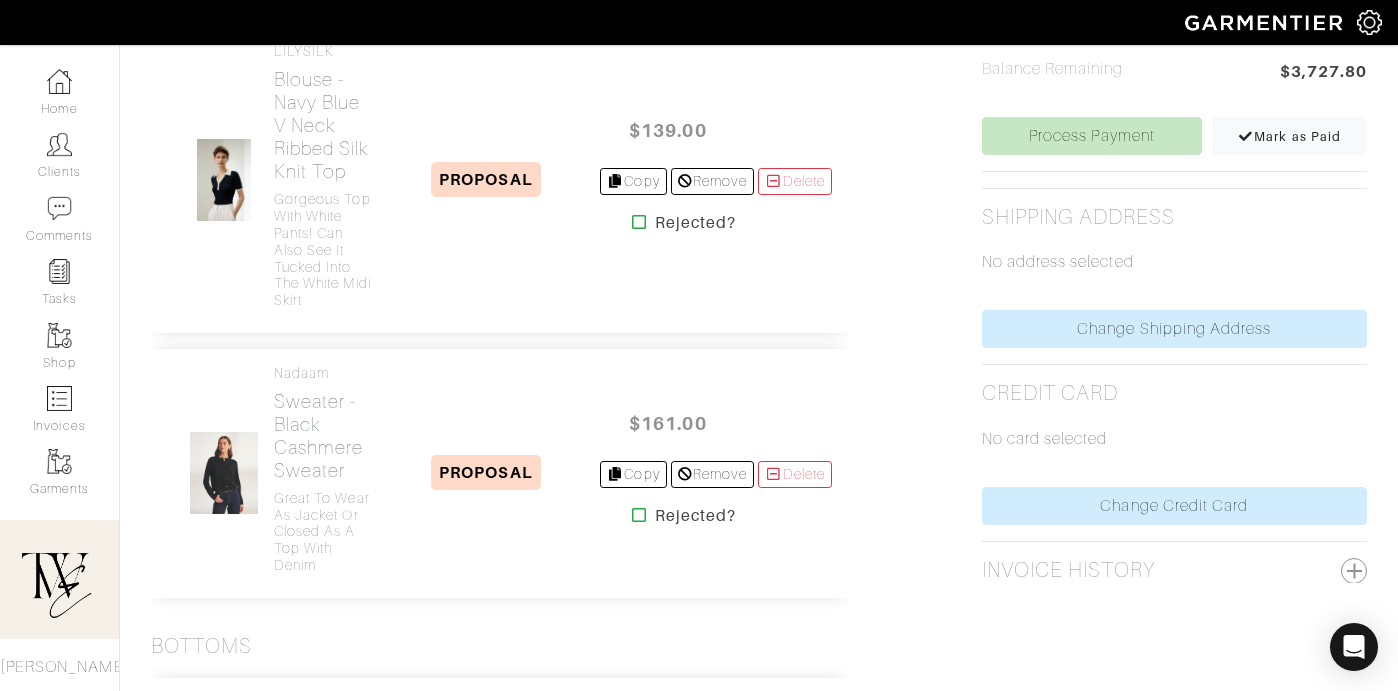 scroll, scrollTop: 1004, scrollLeft: 0, axis: vertical 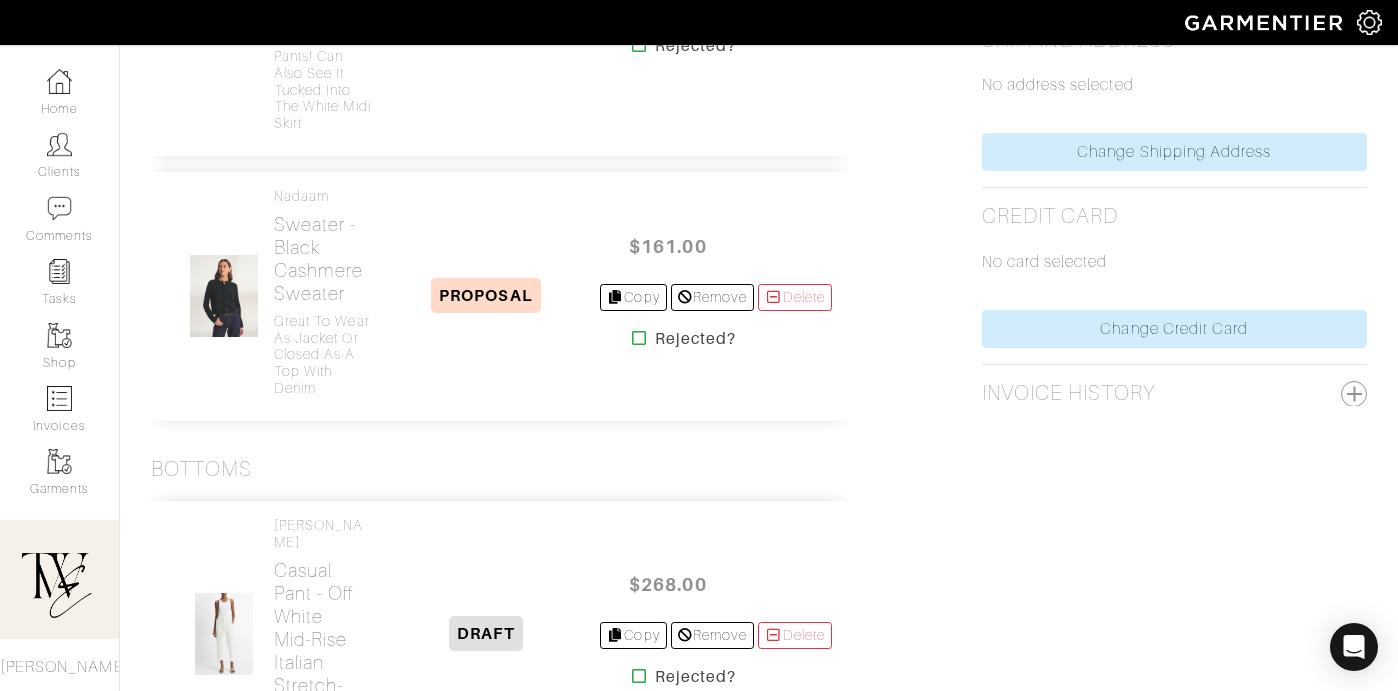 click at bounding box center (639, 338) 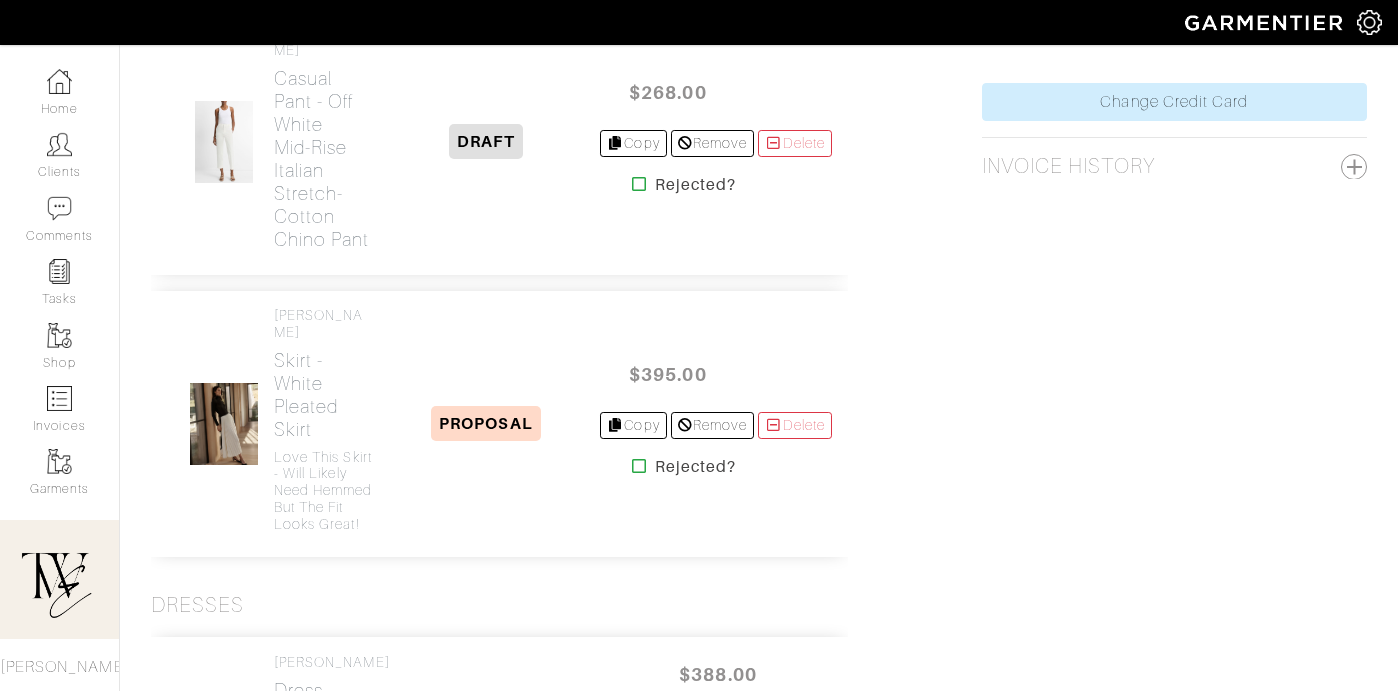 scroll, scrollTop: 1539, scrollLeft: 0, axis: vertical 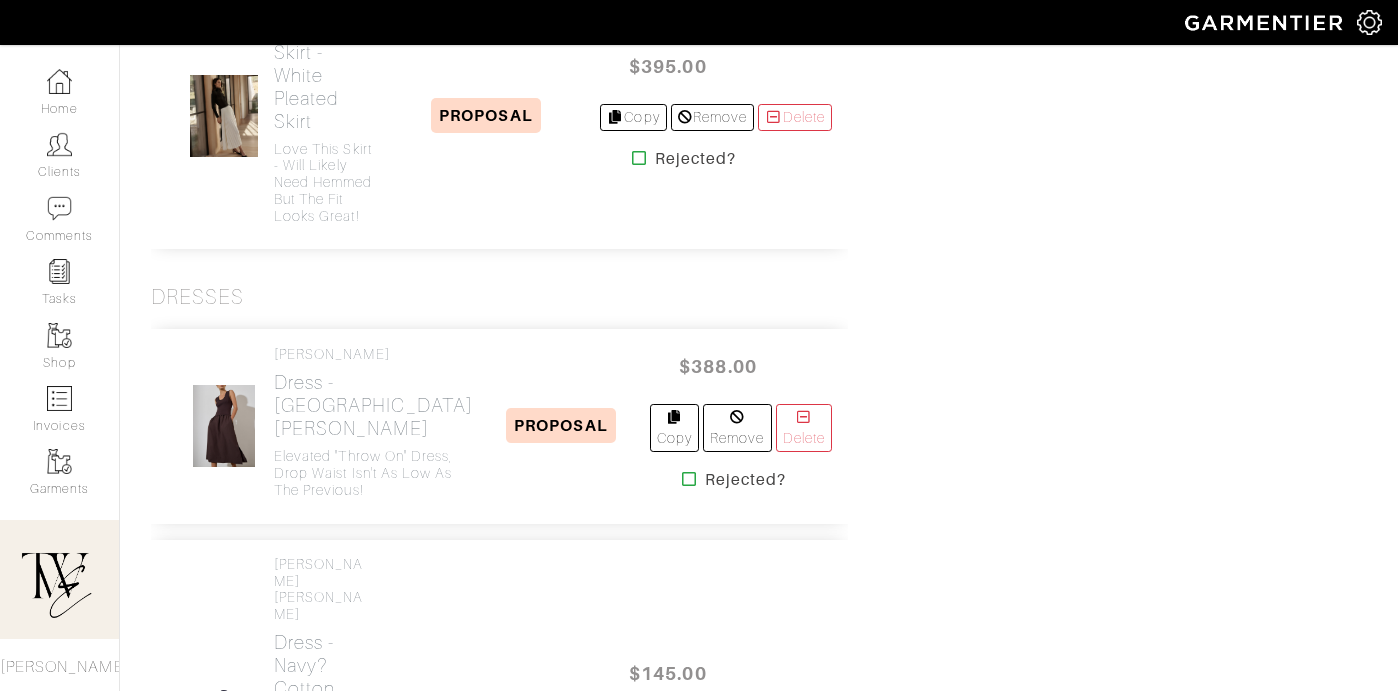 click at bounding box center (639, 158) 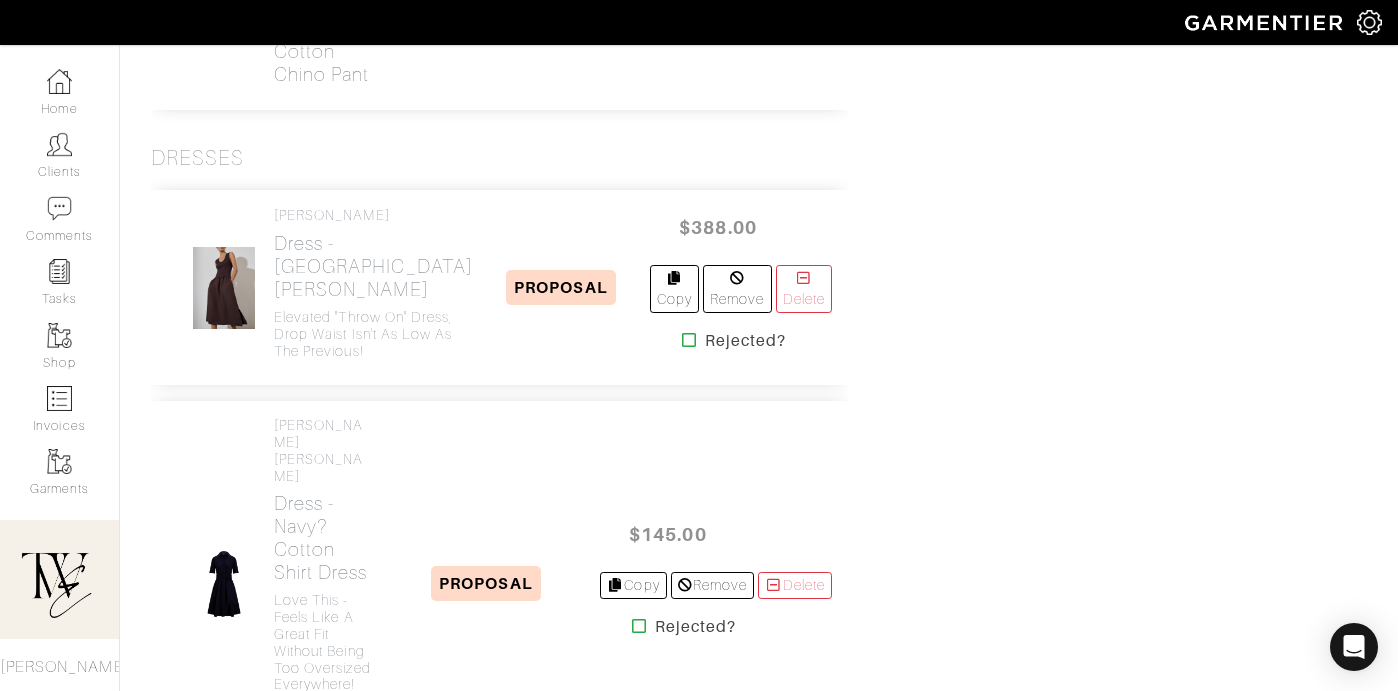 scroll, scrollTop: 1242, scrollLeft: 0, axis: vertical 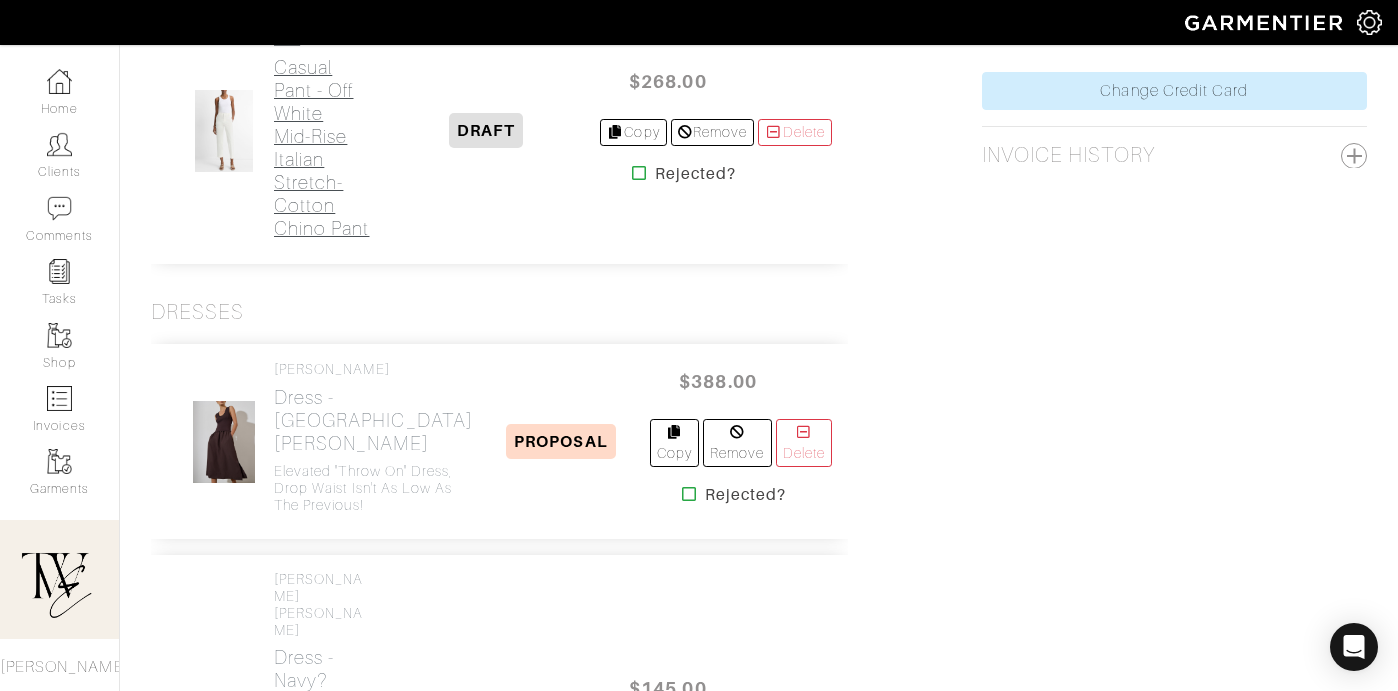 click on "Casual Pant -   Off White
Mid-Rise Italian Stretch-Cotton Chino Pant" at bounding box center [323, 148] 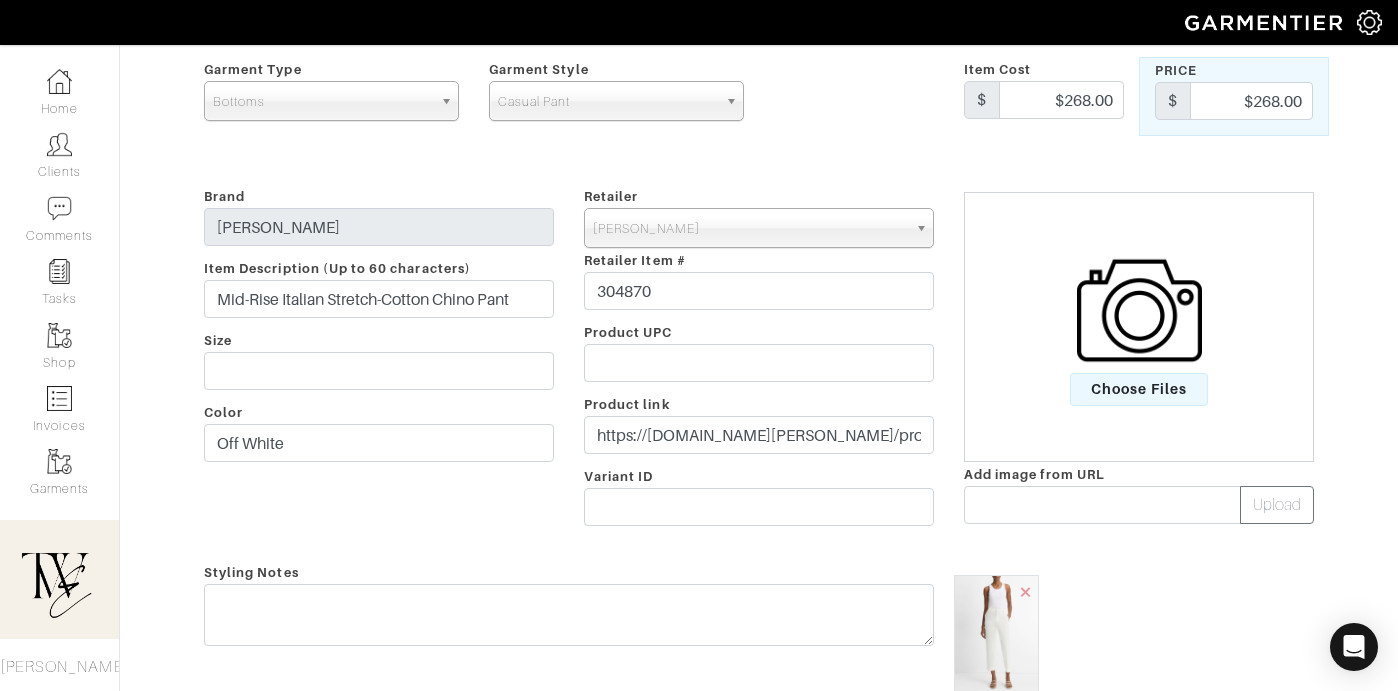 scroll, scrollTop: 254, scrollLeft: 0, axis: vertical 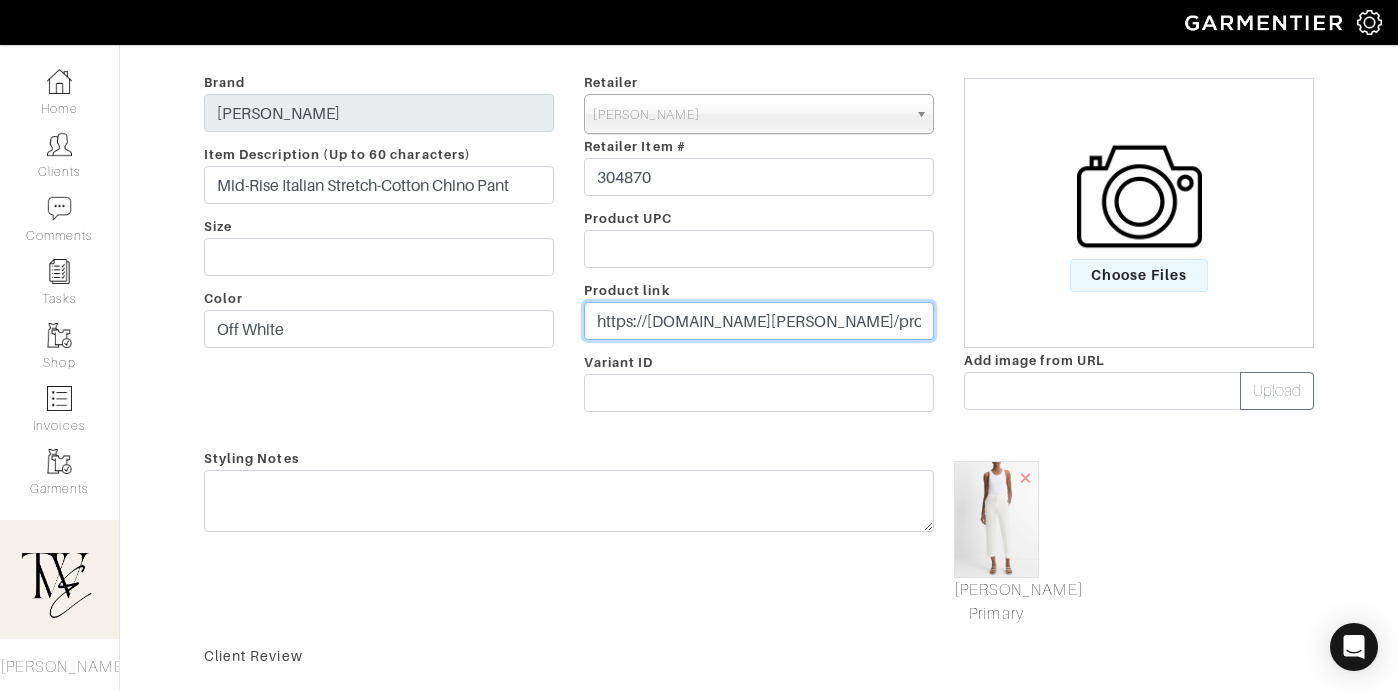 click on "https://www.vince.com/product/mid-rise-italian-stretch-cotton-chino-pant-V112022387.html?dwvar_V112022387_color=101OWH&dwvar_V112022387_size=4&utm_adgroup={adgroup}&utm_adtype=pla&utm_productid=304870&utm_glcid=Cj0KCQjwjo7DBhCrARIsACWauSnSkcwjrBSQMZ77DOgD4fsZhSPjU8TziqMjku6K2Rs5URh9D98idA8aAlZdEALw_wcB&utm_medium=Linkshare&utm_source=ShopMy&utm_campaign=1&utm_content=10&ranMID=39798&ranEAID=8yaPBDQV8ls&ranSiteID=8yaPBDQV8ls-OCMHGy6MmIhUppYAkUbF5Q" at bounding box center [759, 321] 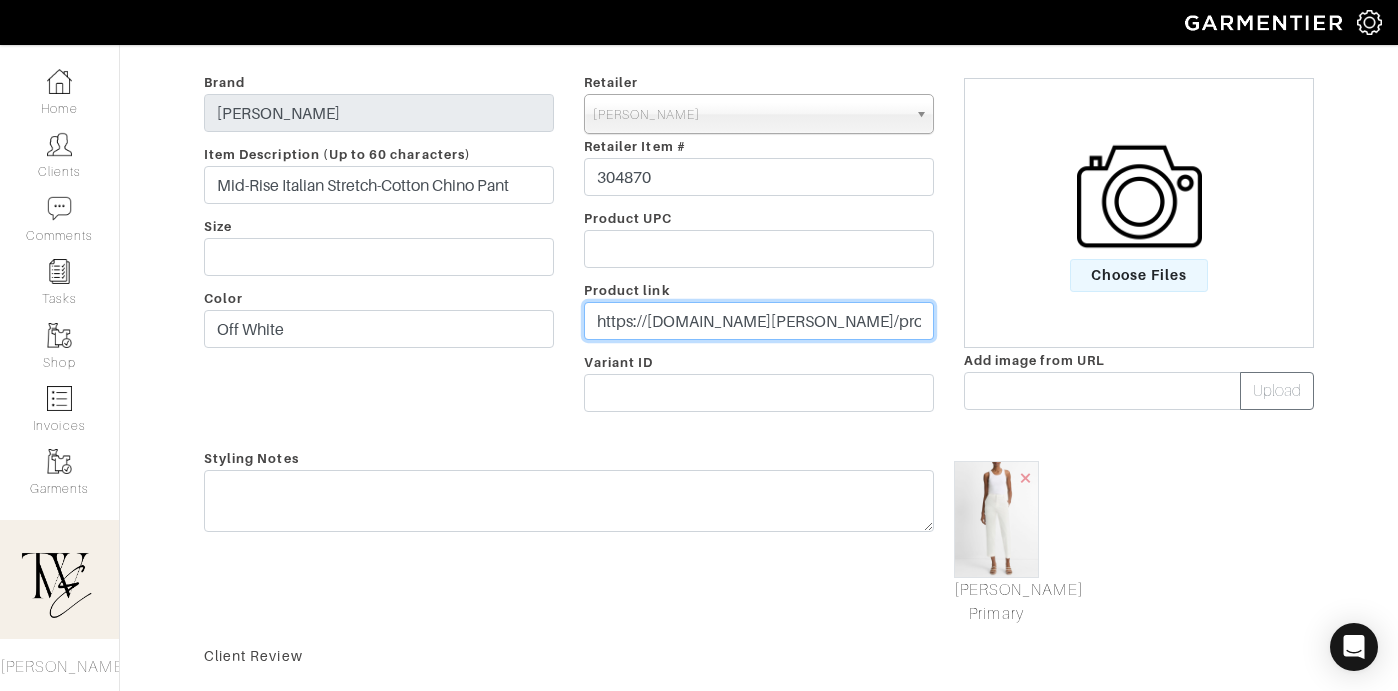 paste on "go.shopmy.us/p-20533325" 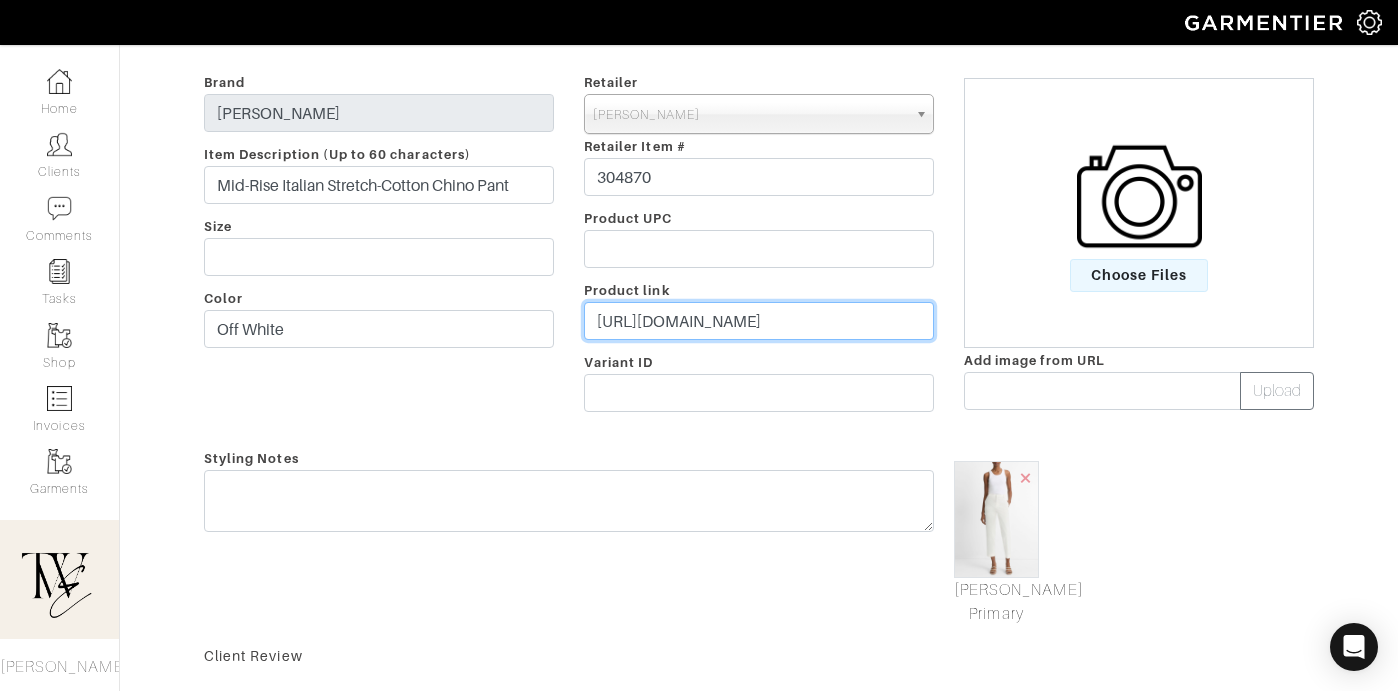 type on "https://go.shopmy.us/p-20533325" 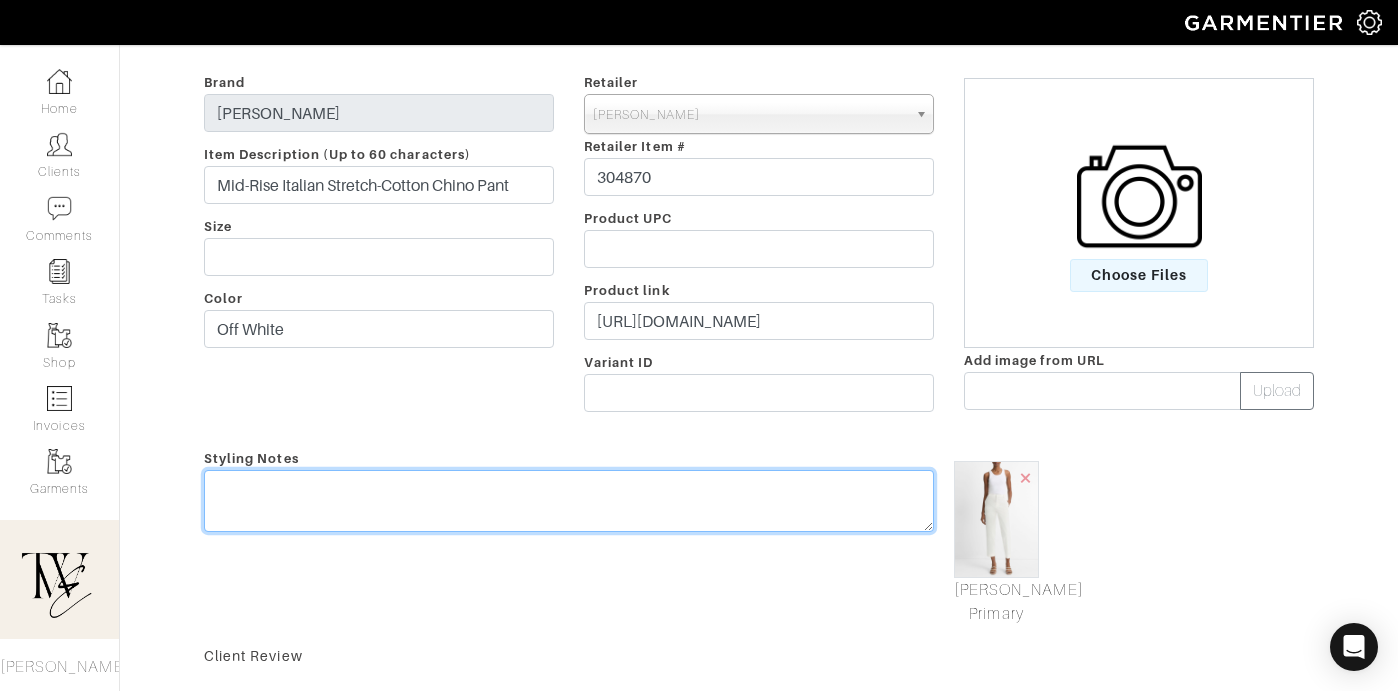 click at bounding box center (569, 501) 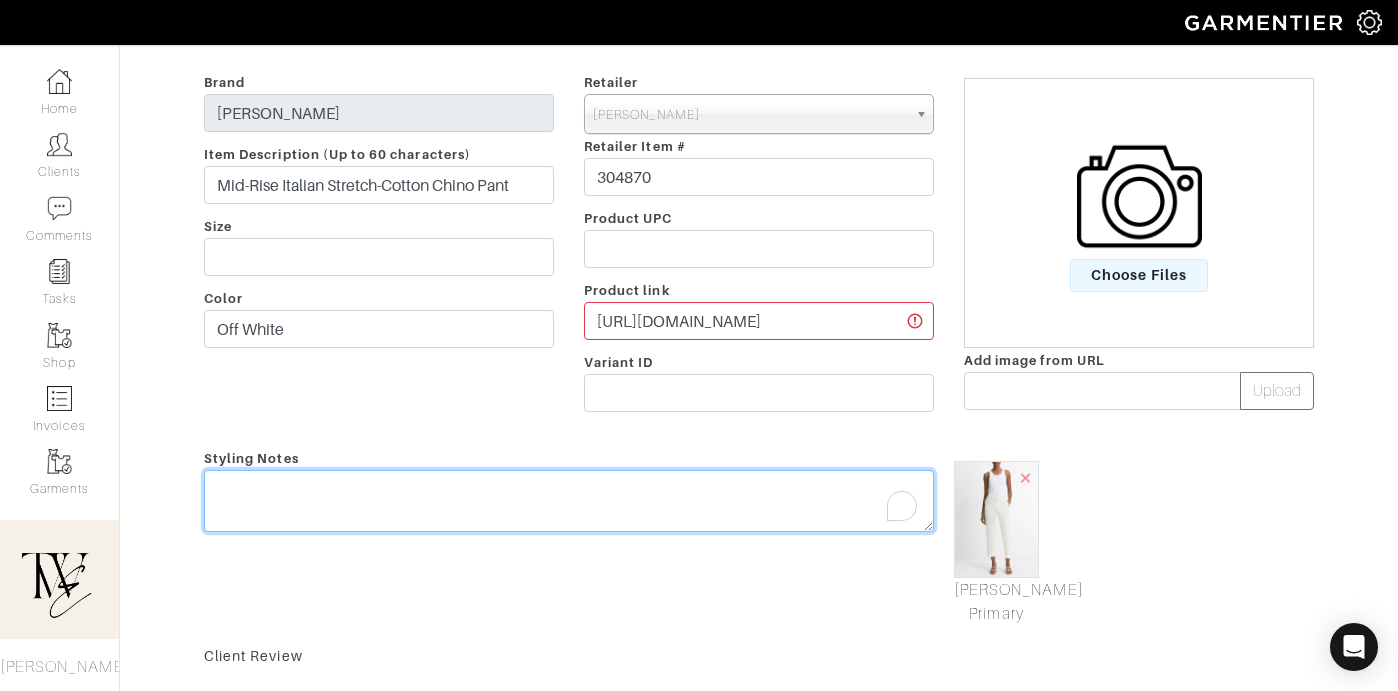 type on "I" 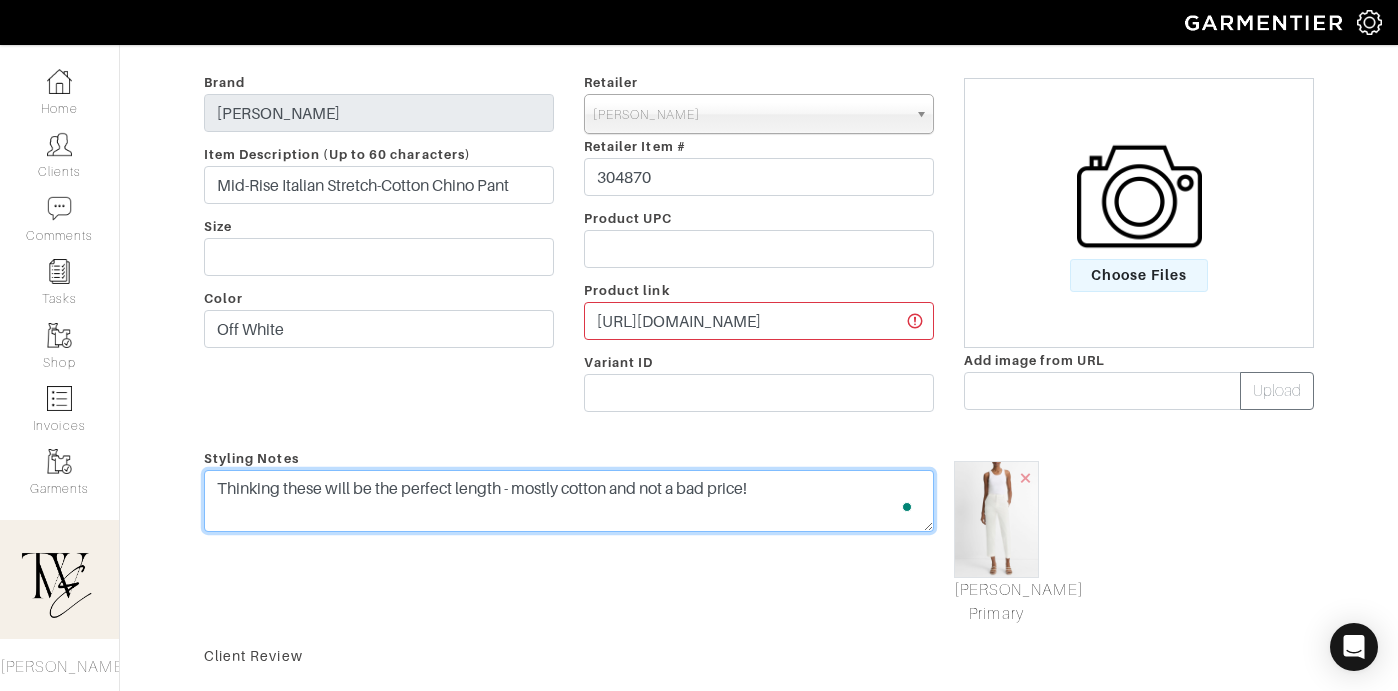 scroll, scrollTop: 0, scrollLeft: 0, axis: both 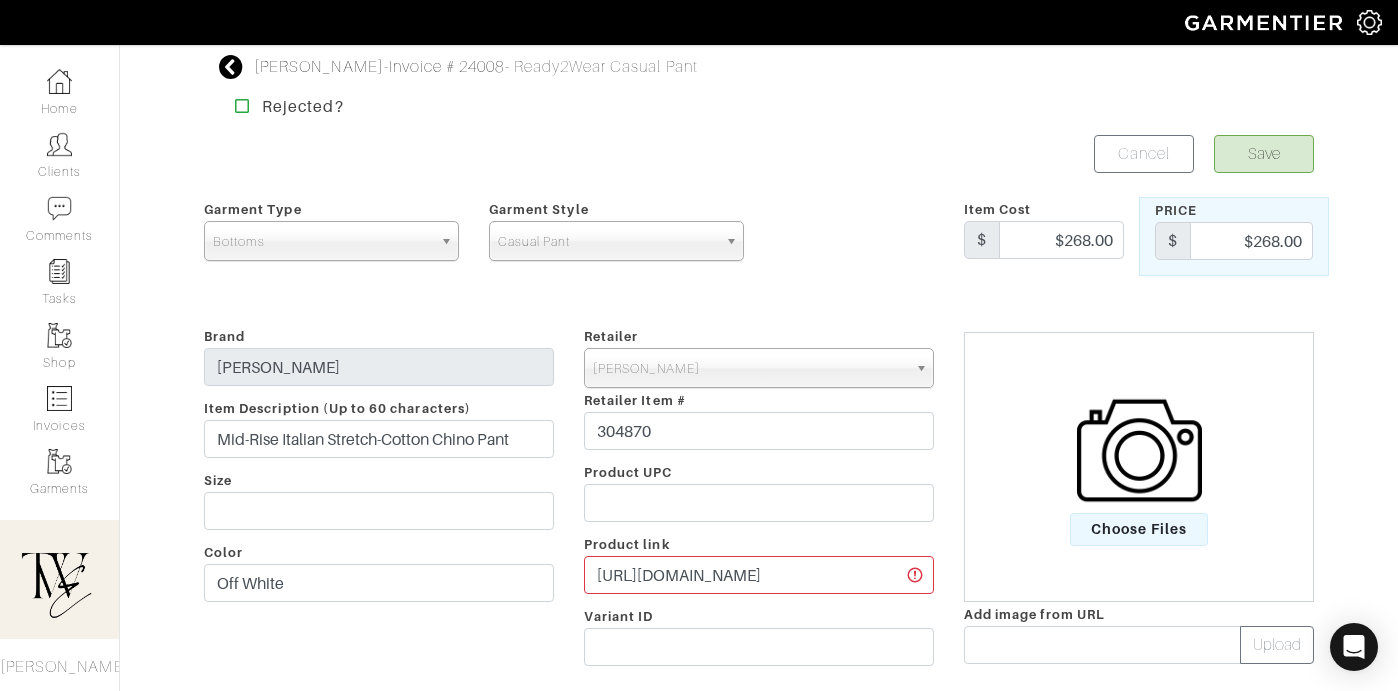 type on "Thinking these will be the perfect length - mostly cotton and not a bad price!" 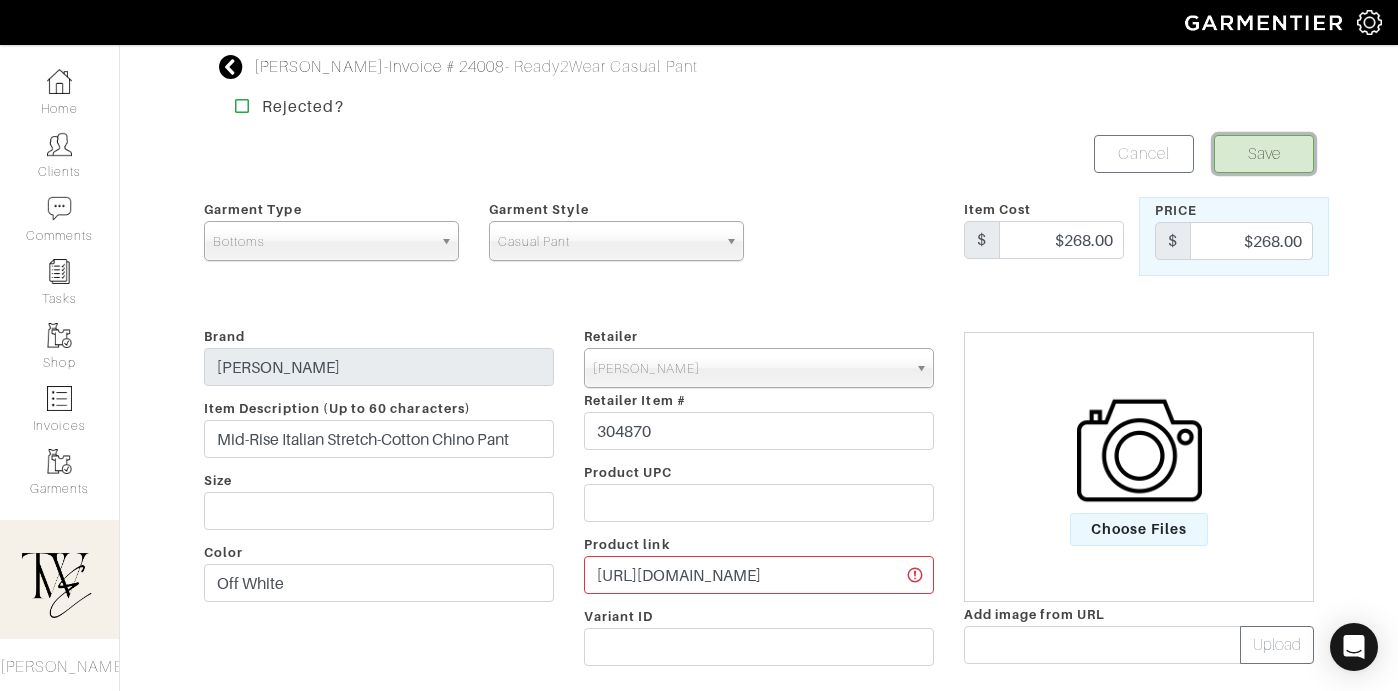 click on "Save" at bounding box center (1264, 154) 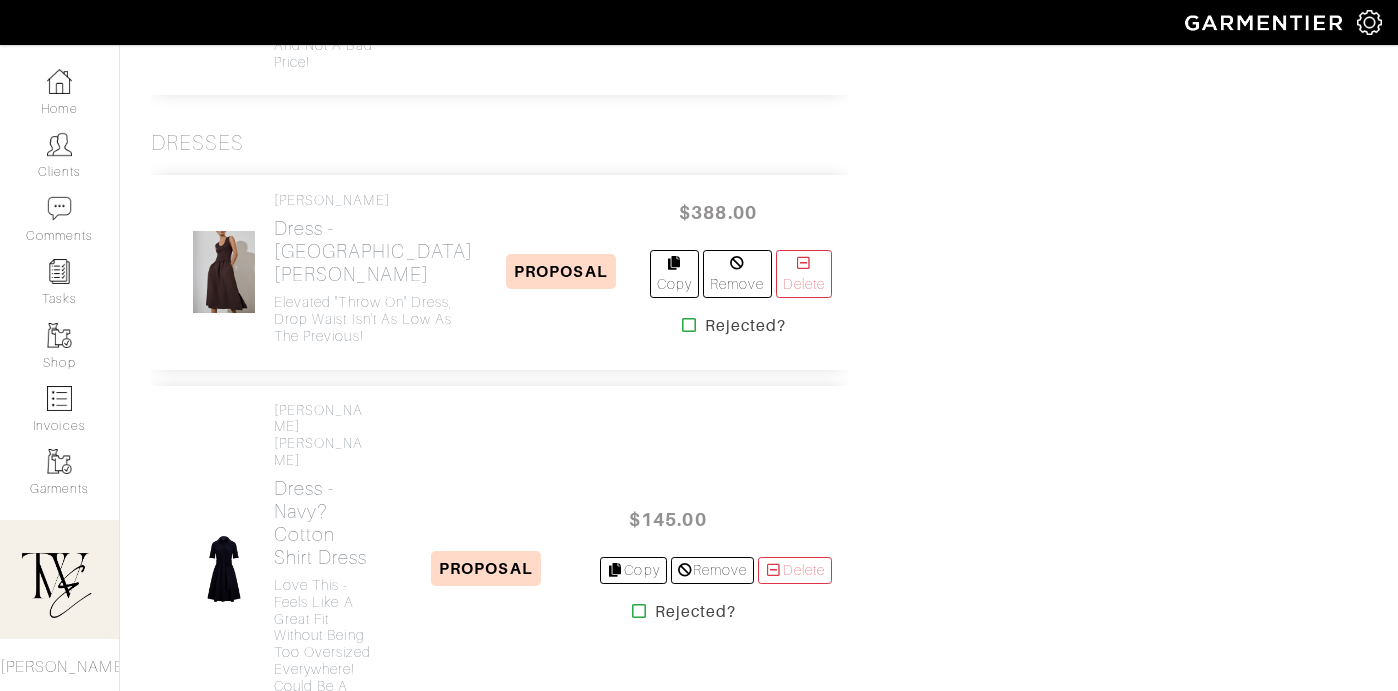 scroll, scrollTop: 1641, scrollLeft: 0, axis: vertical 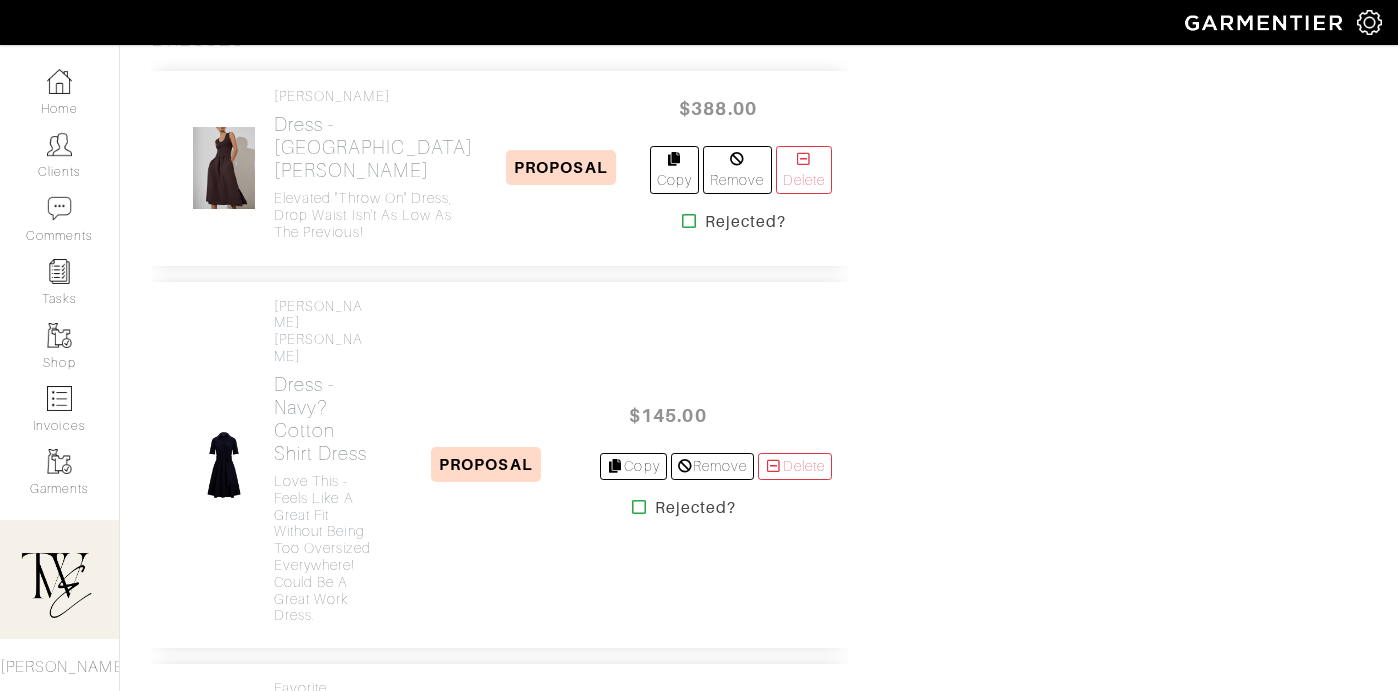 click on "Rejected?" at bounding box center (726, 222) 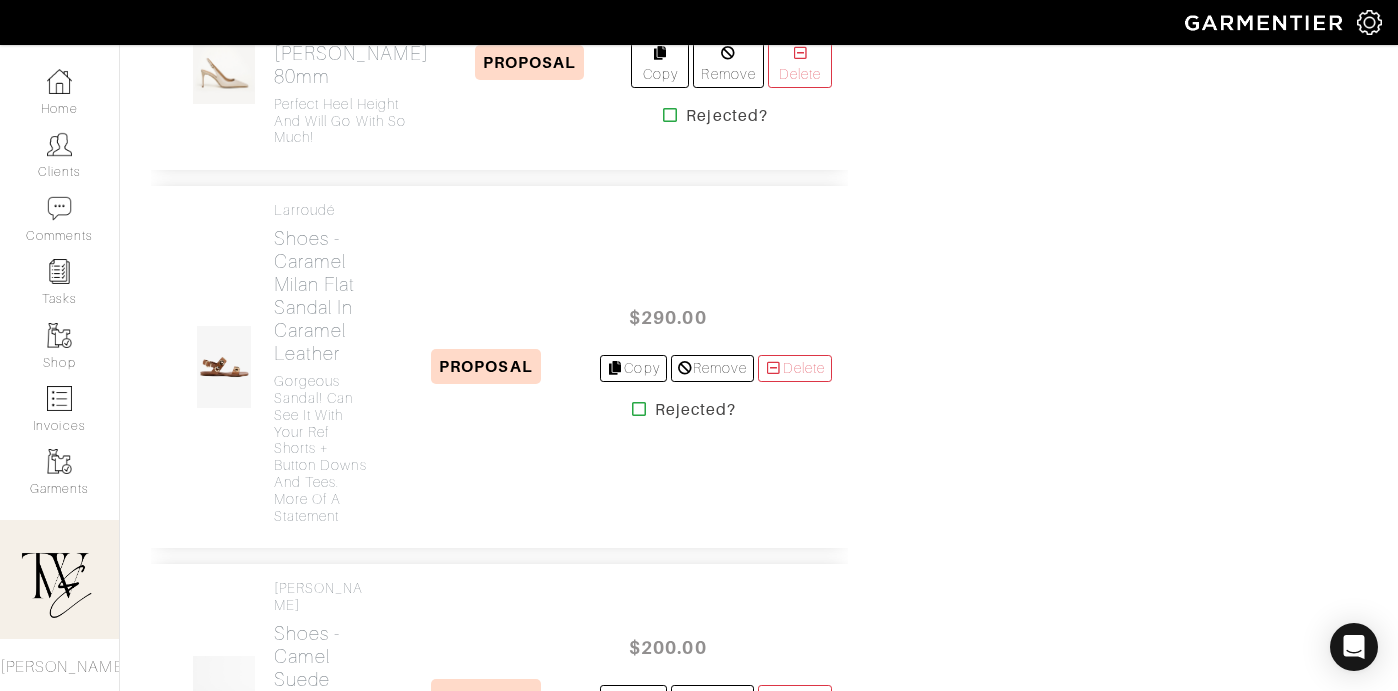 scroll, scrollTop: 2674, scrollLeft: 0, axis: vertical 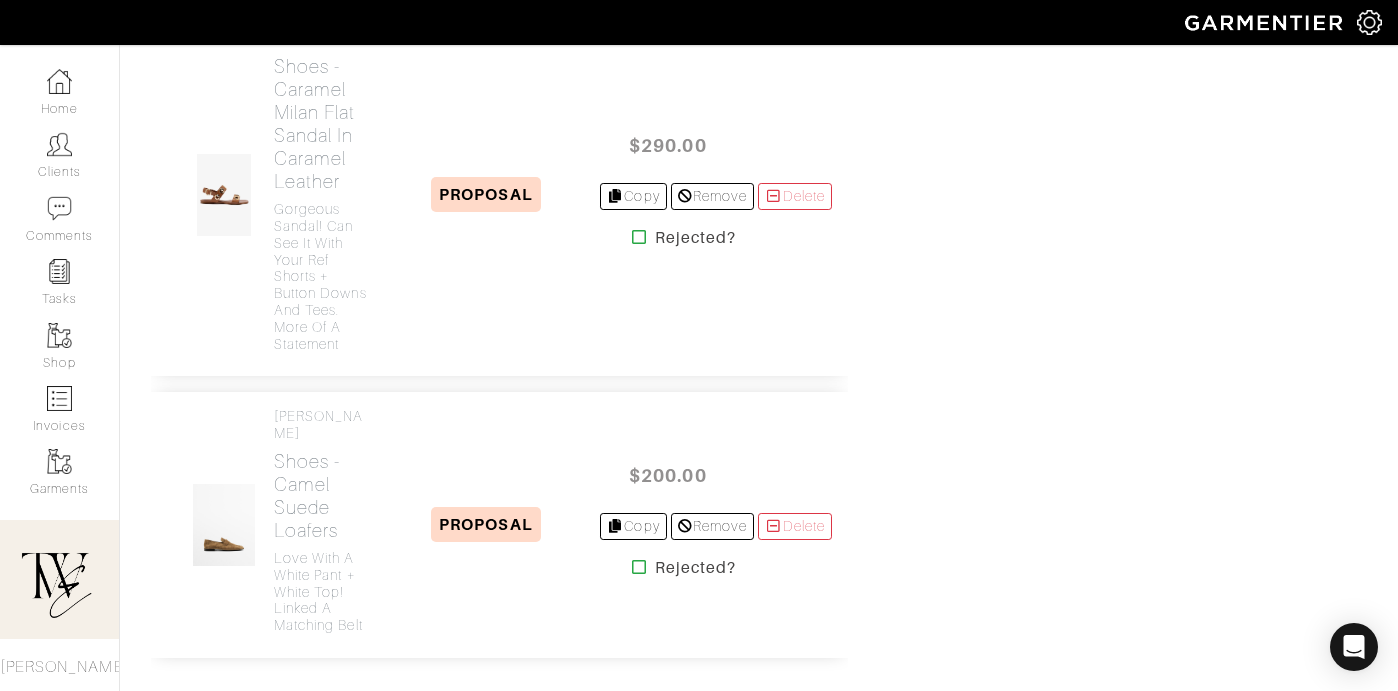 click at bounding box center [639, 237] 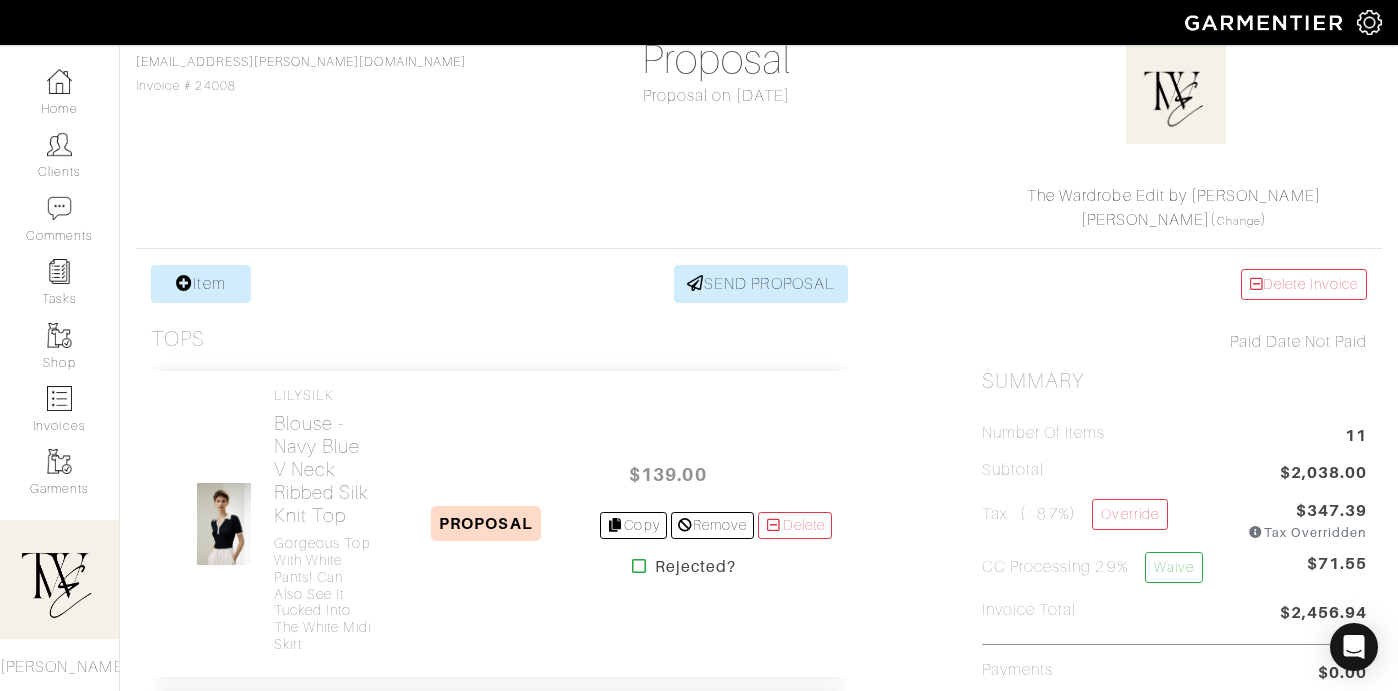scroll, scrollTop: 192, scrollLeft: 0, axis: vertical 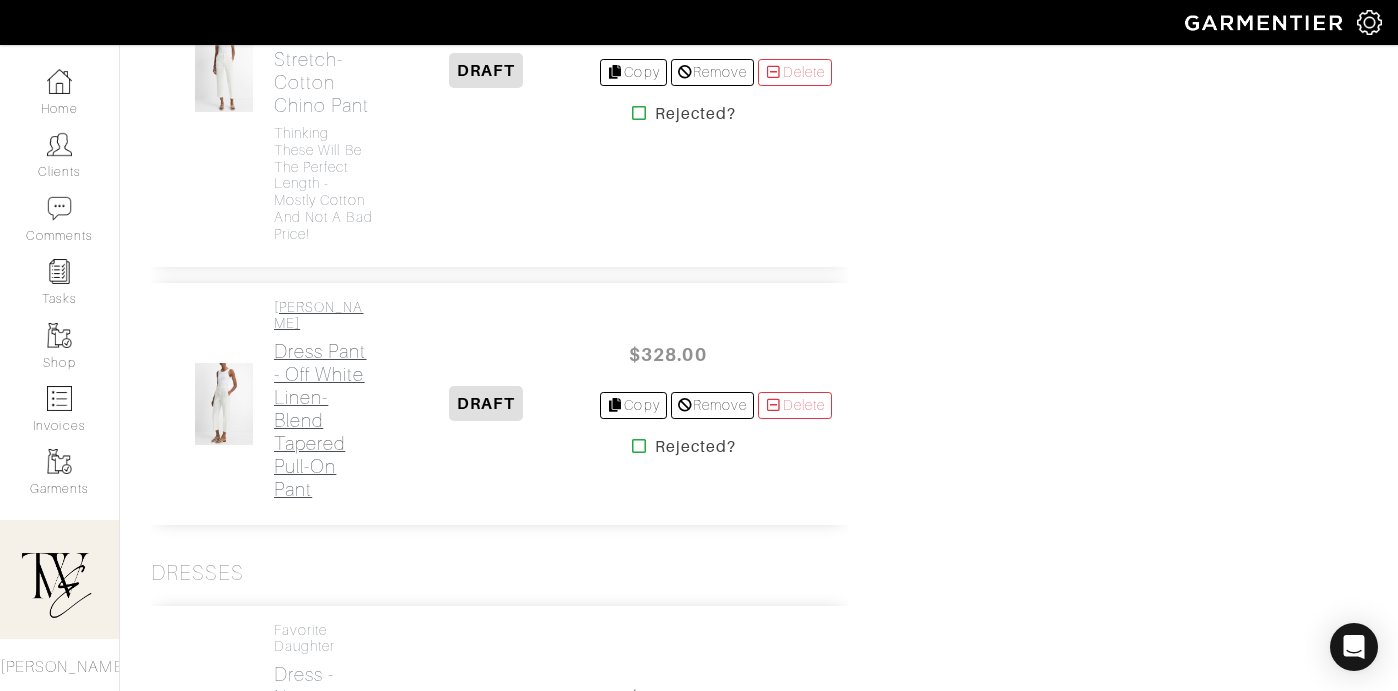 click on "Dress Pant -   Off White
Linen-Blend Tapered Pull-On Pant" at bounding box center (323, 420) 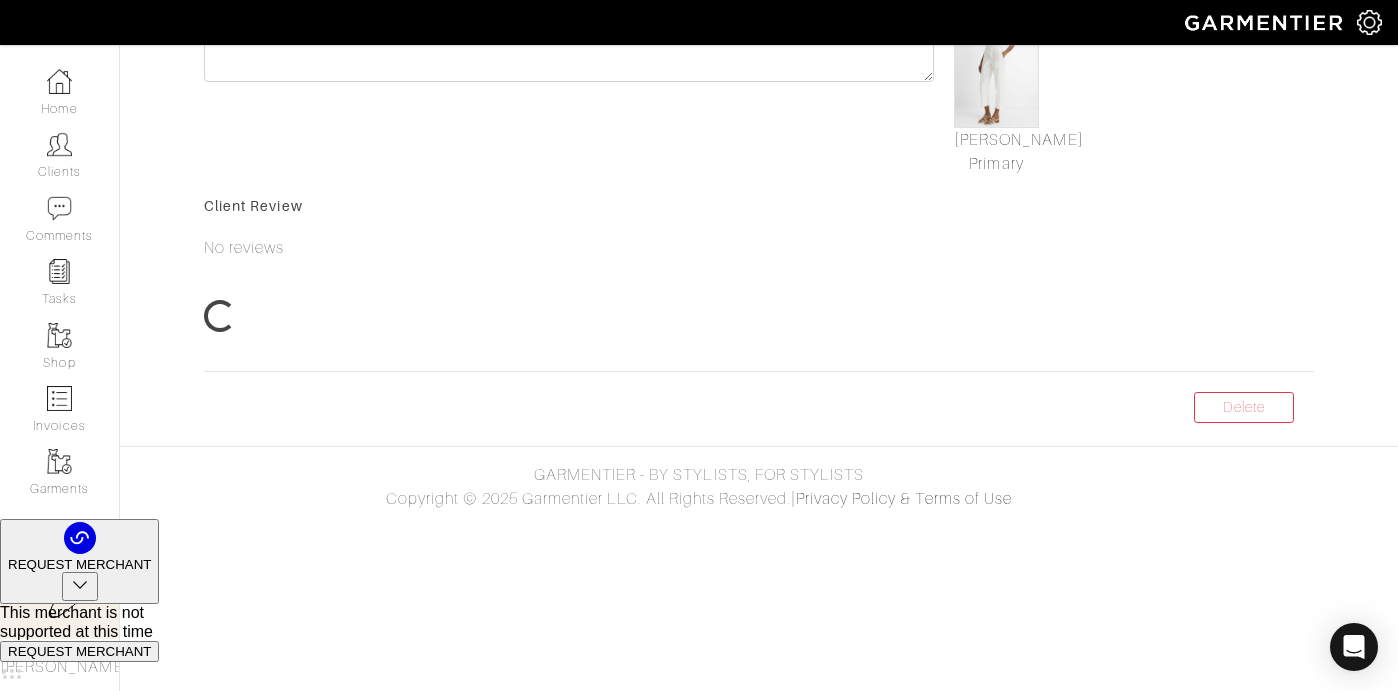 scroll, scrollTop: 0, scrollLeft: 0, axis: both 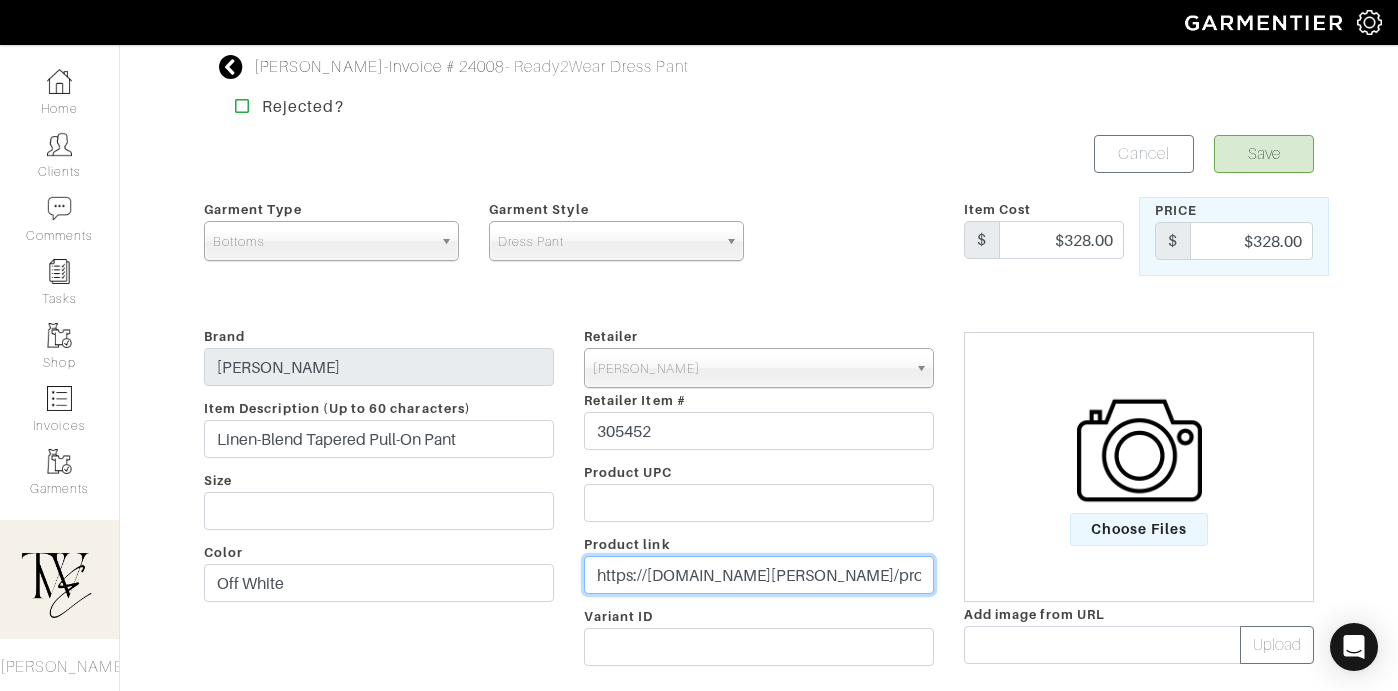 click on "https://[DOMAIN_NAME][PERSON_NAME]/product/linen-blend-tapered-pull-on-pant-V099822208.html?dwvar_V099822208_color=101OWH&dwvar_V099822208_size=S&utm_adgroup={adgroup}&utm_adtype=pla&utm_productid=305452&utm_glcid=Cj0KCQjwjo7DBhCrARIsACWauSn1R-ST2O9q8jIvCj8BjlNB9V3vWC9ncIqnJ0aeNNNDzW5FIKOzlEgaAs4NEALw_wcB&utm_medium=Linkshare&utm_source=ShopMy&utm_campaign=1&utm_content=10&ranMID=39798&ranEAID=8yaPBDQV8ls&ranSiteID=8yaPBDQV8ls-U_5ltMIHsh0_BVpV2n_XKQ" at bounding box center [759, 575] 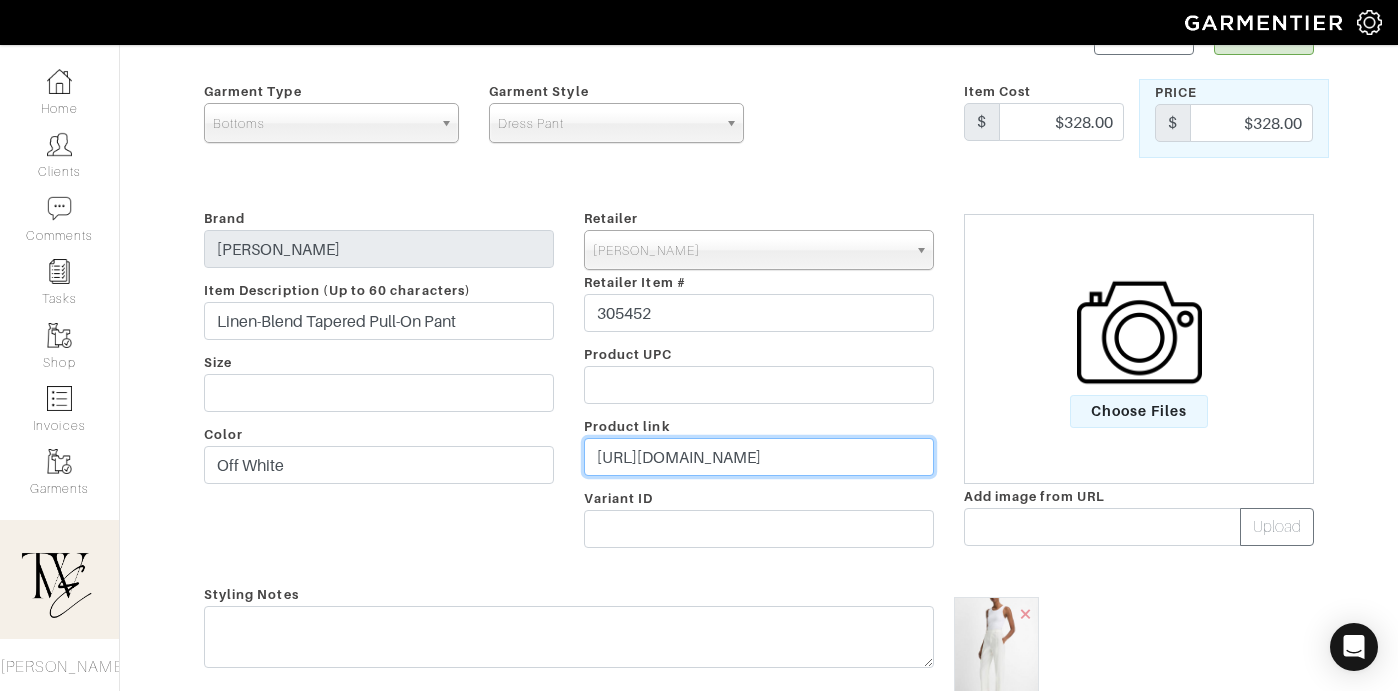 scroll, scrollTop: 316, scrollLeft: 0, axis: vertical 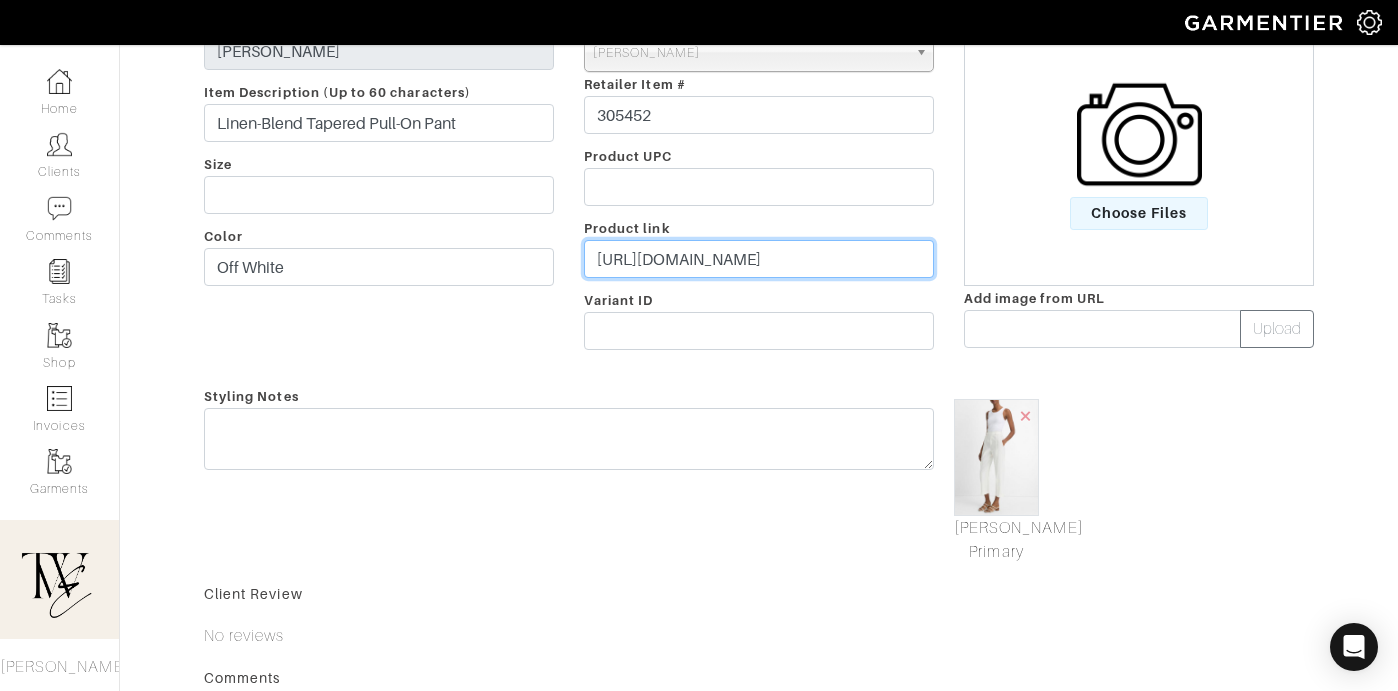 type on "[URL][DOMAIN_NAME]" 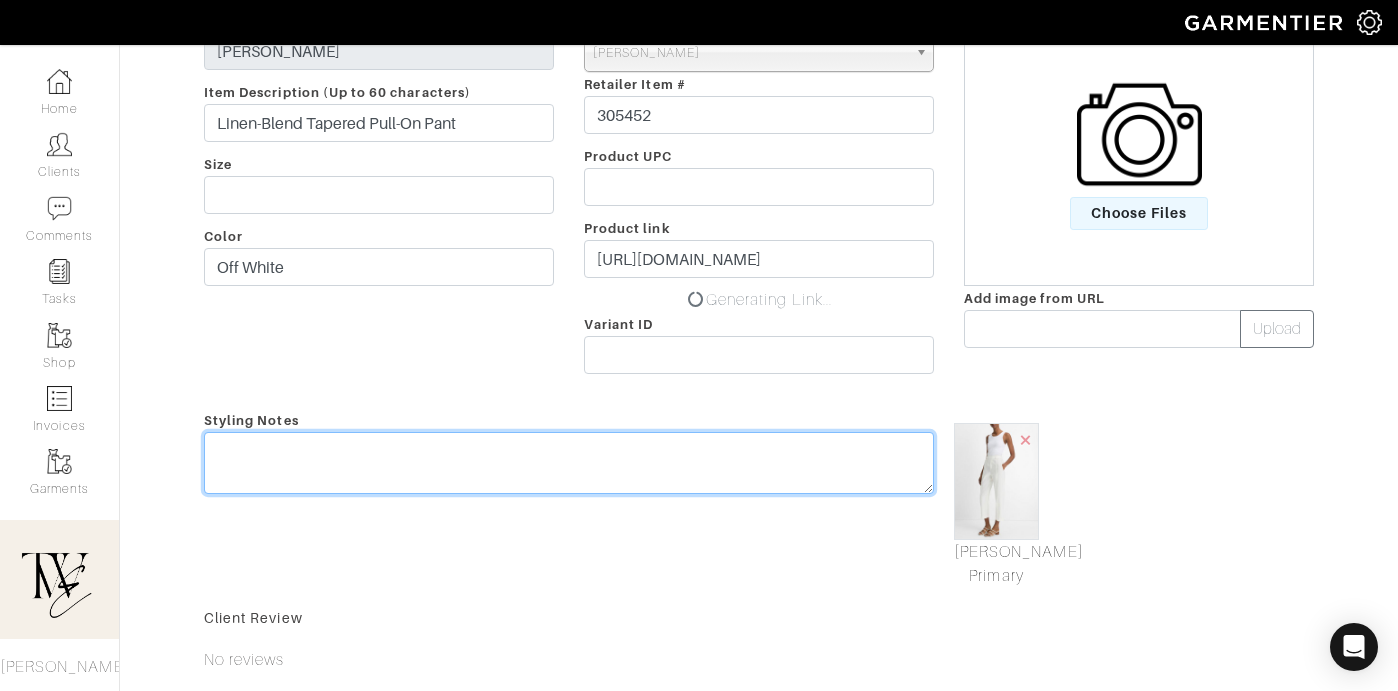 click at bounding box center [569, 463] 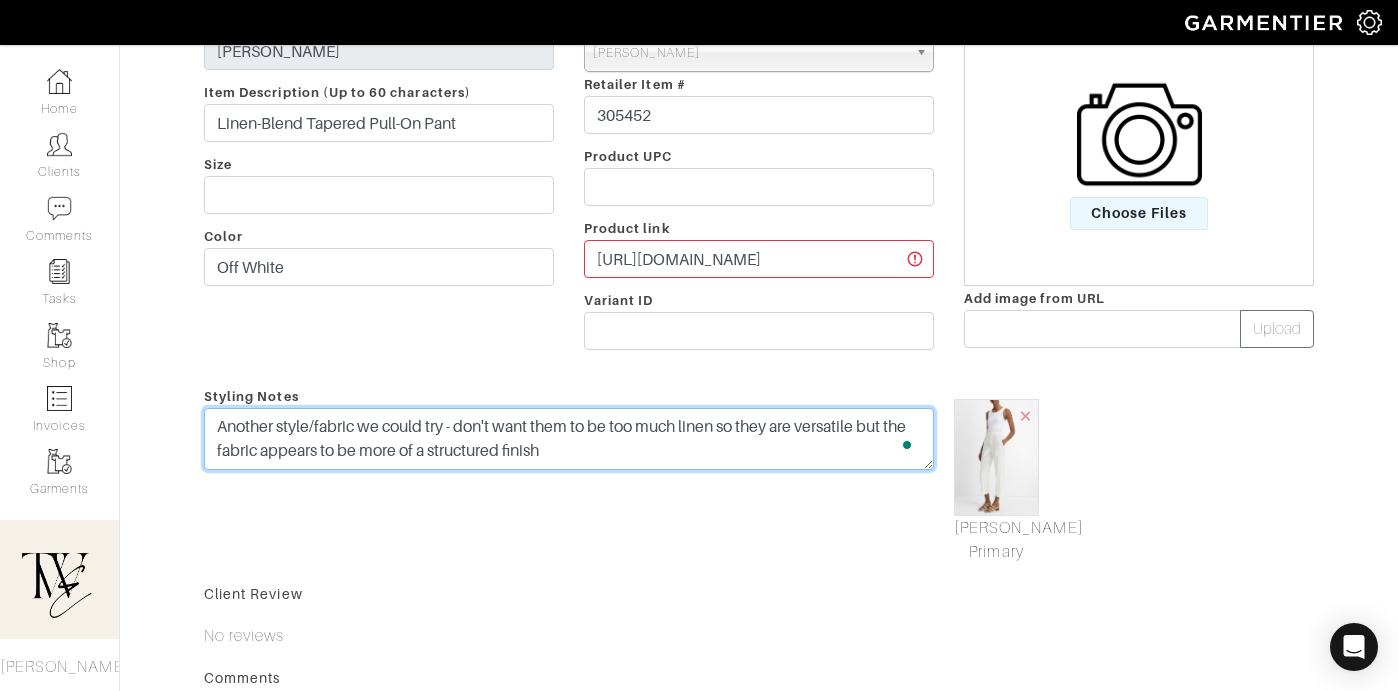 scroll, scrollTop: 0, scrollLeft: 0, axis: both 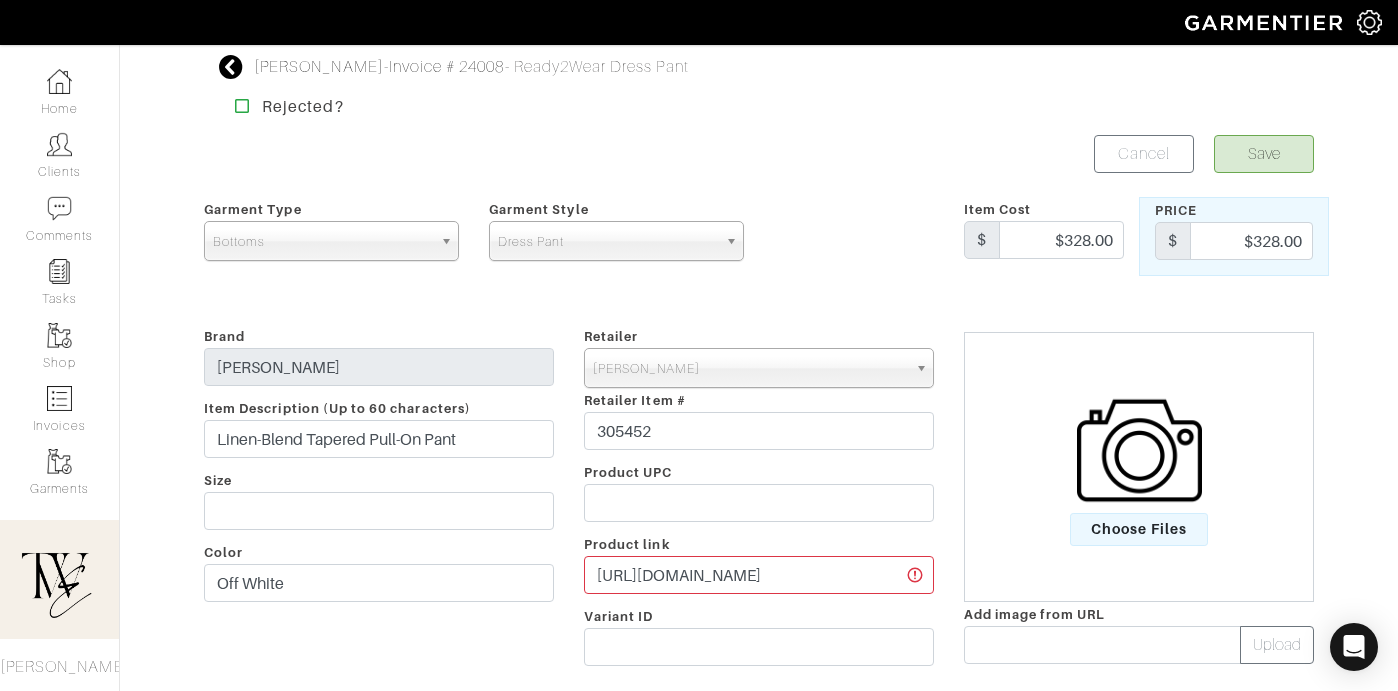 type on "Another style/fabric we could try - don't want them to be too much linen so they are versatile but the fabric appears to be more of a structured finish" 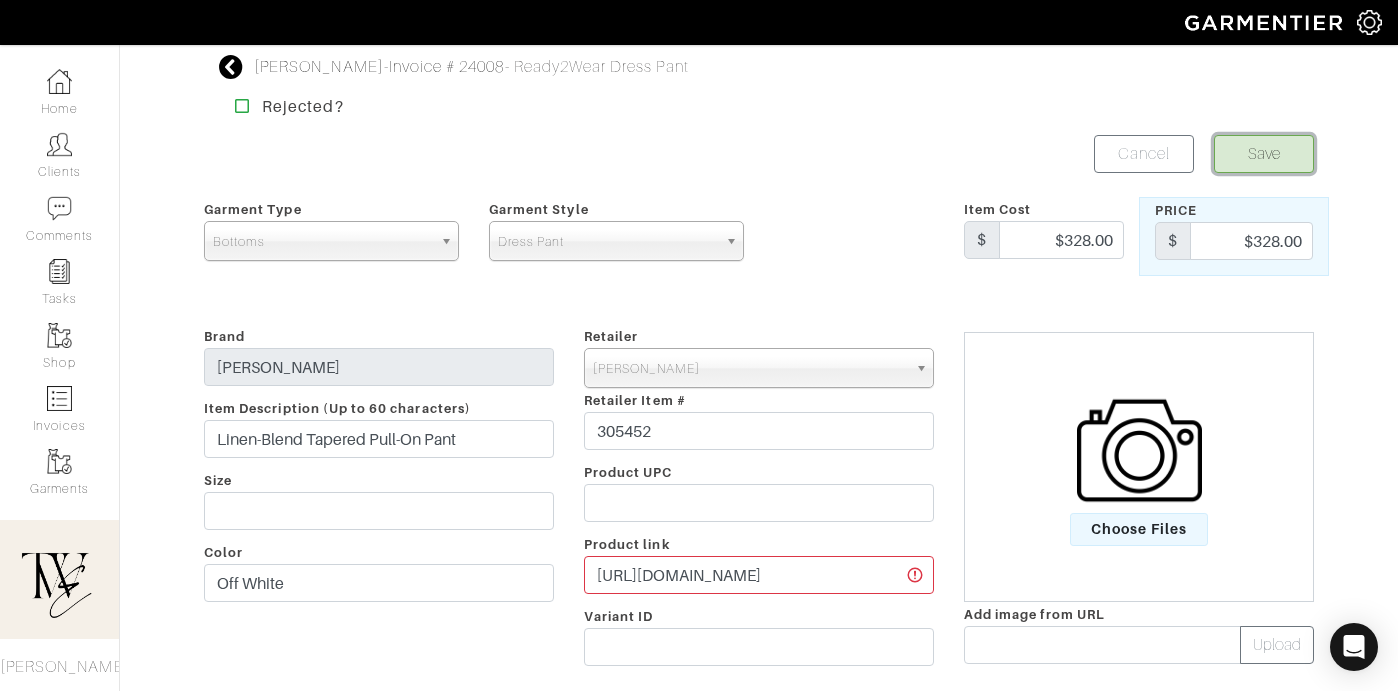 click on "Save" at bounding box center (1264, 154) 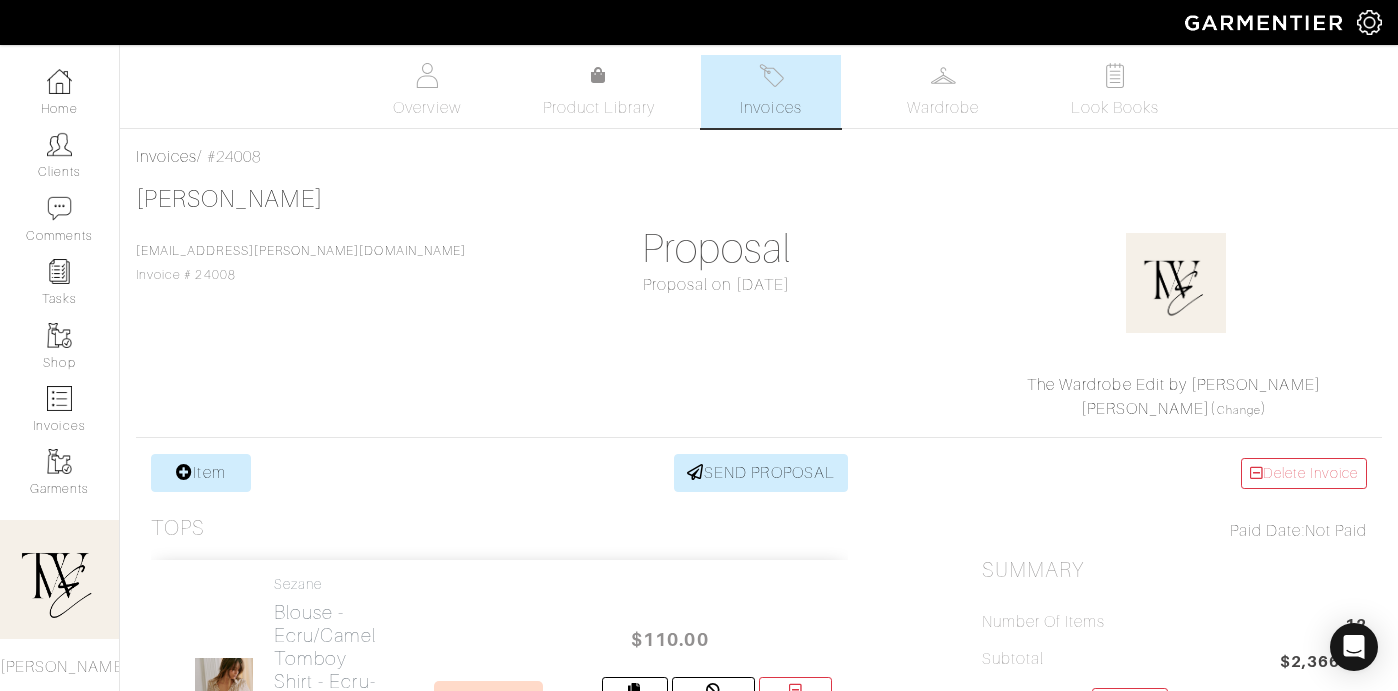 scroll, scrollTop: 0, scrollLeft: 0, axis: both 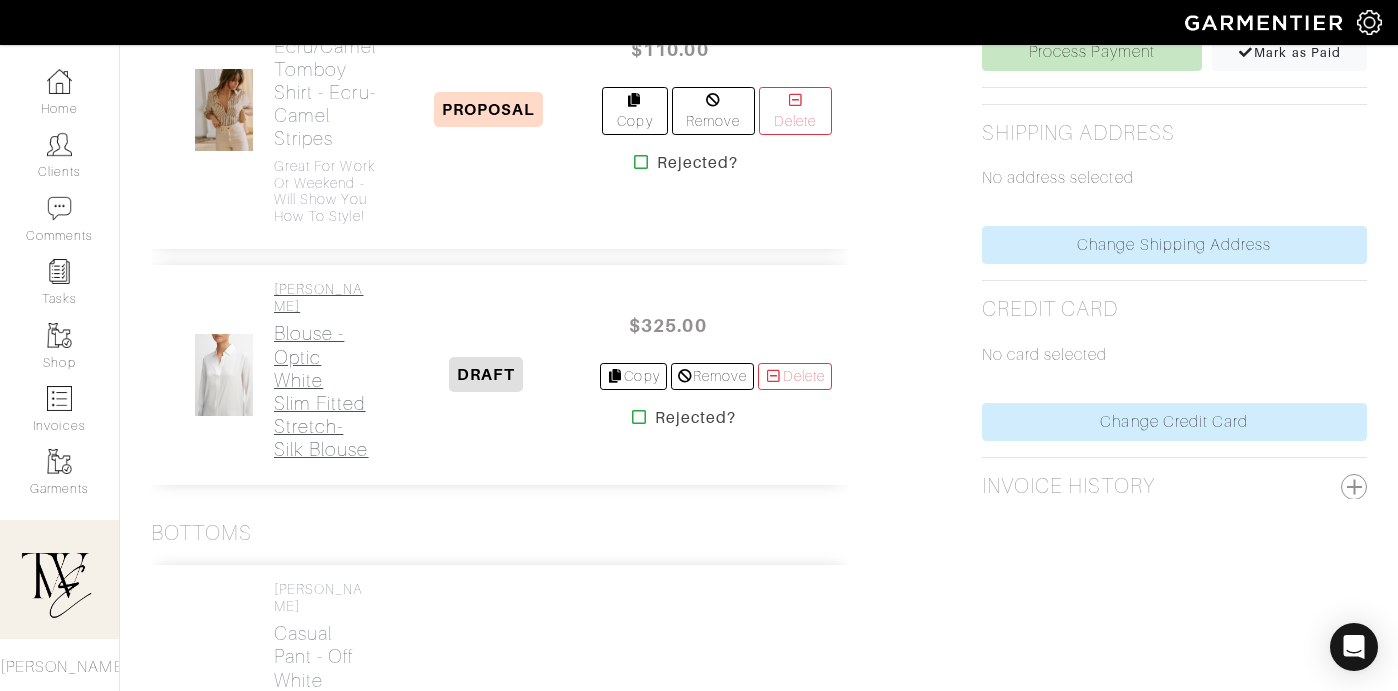 click on "Blouse -   Optic White
Slim Fitted Stretch-Silk Blouse" at bounding box center [323, 391] 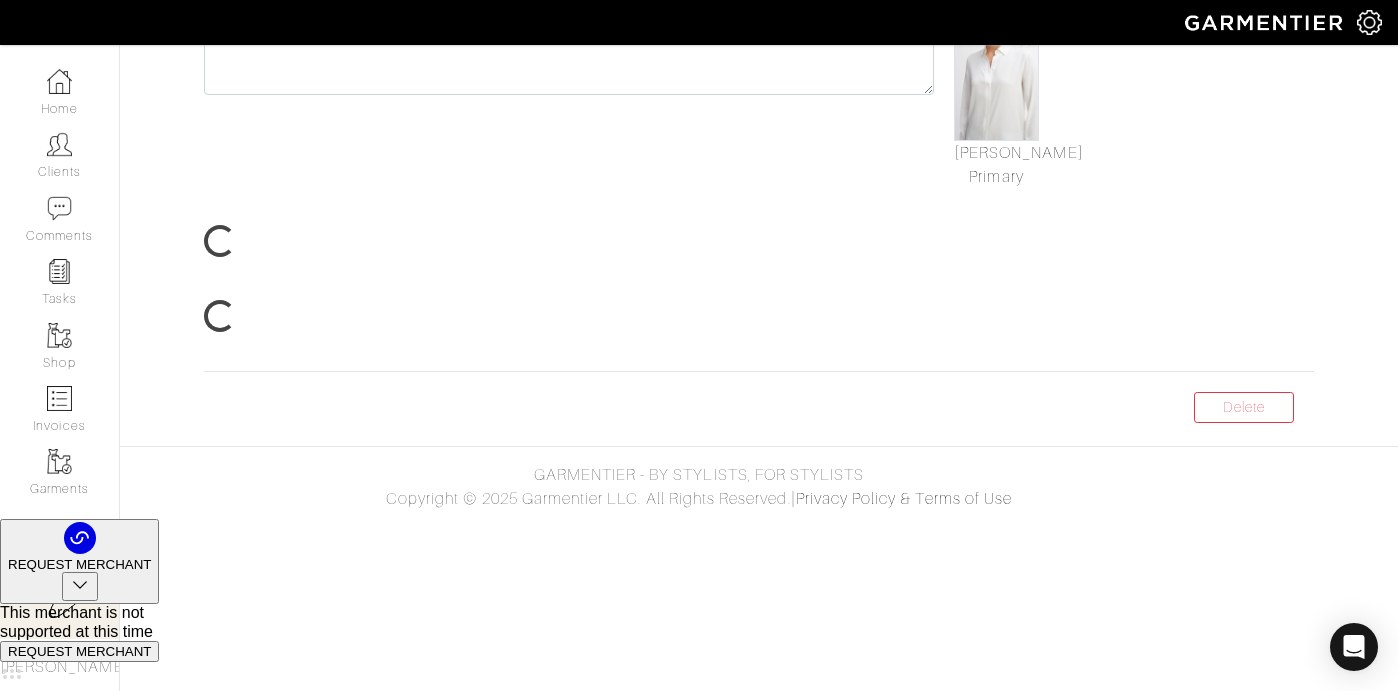 scroll, scrollTop: 0, scrollLeft: 0, axis: both 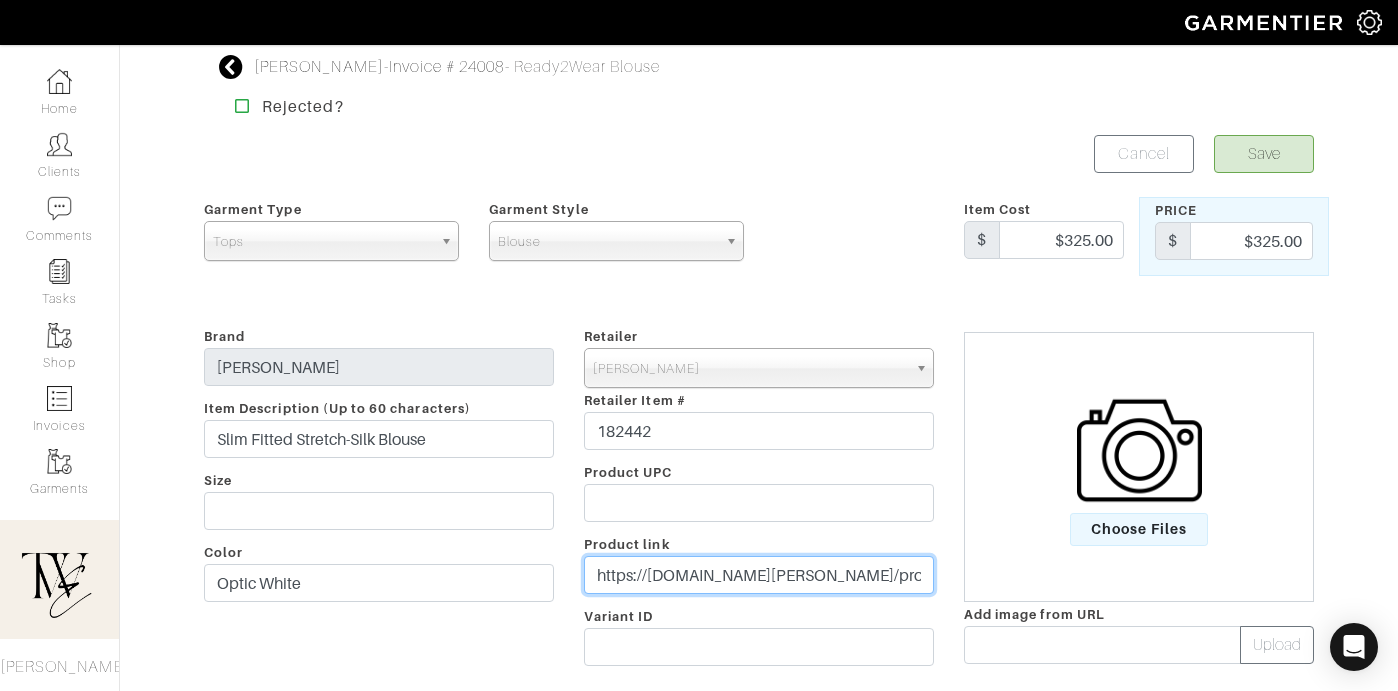 click on "https://www.vince.com/product/slim-fitted-stretch-silk-blouse-VR59911679.html?dwvar_VR59911679_color=137OWT&dwvar_VR59911679_size=XS&utm_adgroup={adgroup}&utm_adtype=pla&utm_productid=182442&utm_glcid=Cj0KCQjwjo7DBhCrARIsACWauSm1NyCbqA2dnXcPAM6y6Xm68a_jYLYaGWmVQ0aennf14Ydesk2RBD8aAlrnEALw_wcB&utm_medium=Linkshare&utm_source=ShopMy&utm_campaign=1&utm_content=10&ranMID=39798&ranEAID=8yaPBDQV8ls&ranSiteID=8yaPBDQV8ls-rgqK.pswuOZpiAXDMmJYSg" at bounding box center [759, 575] 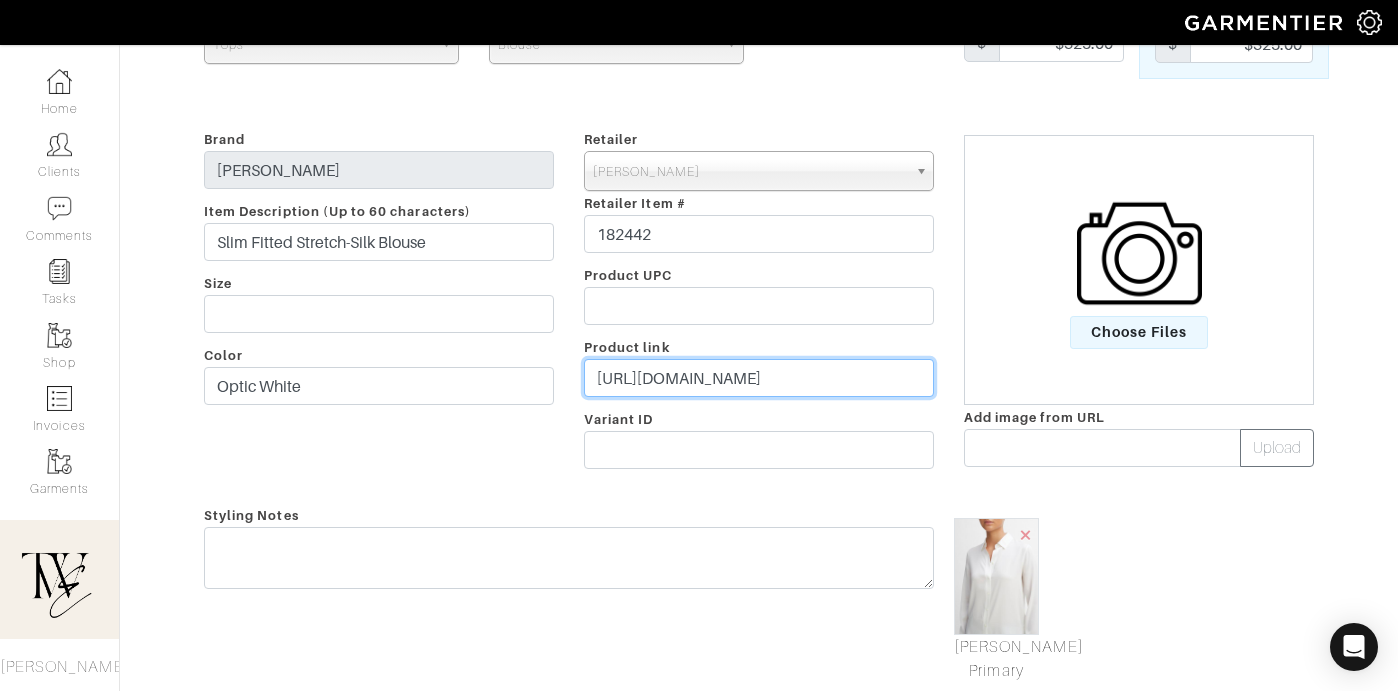 scroll, scrollTop: 366, scrollLeft: 0, axis: vertical 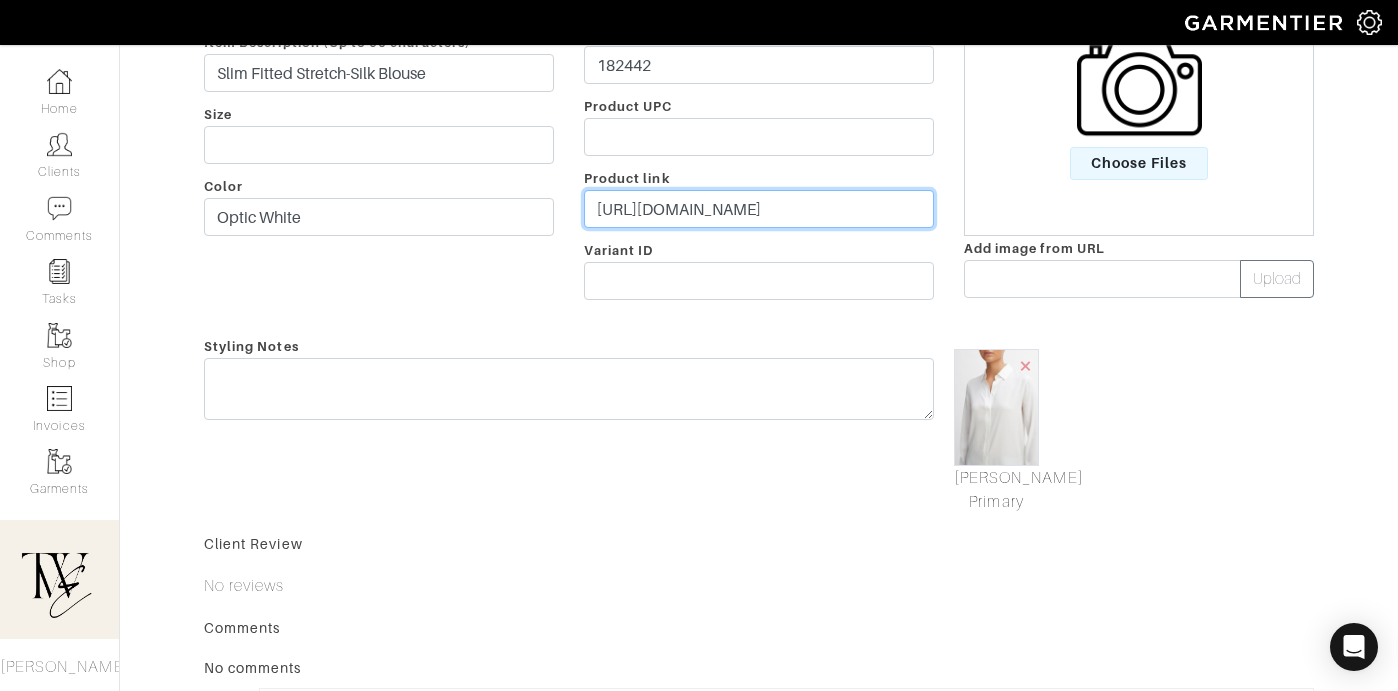 type on "https://go.shopmy.us/p-20533949" 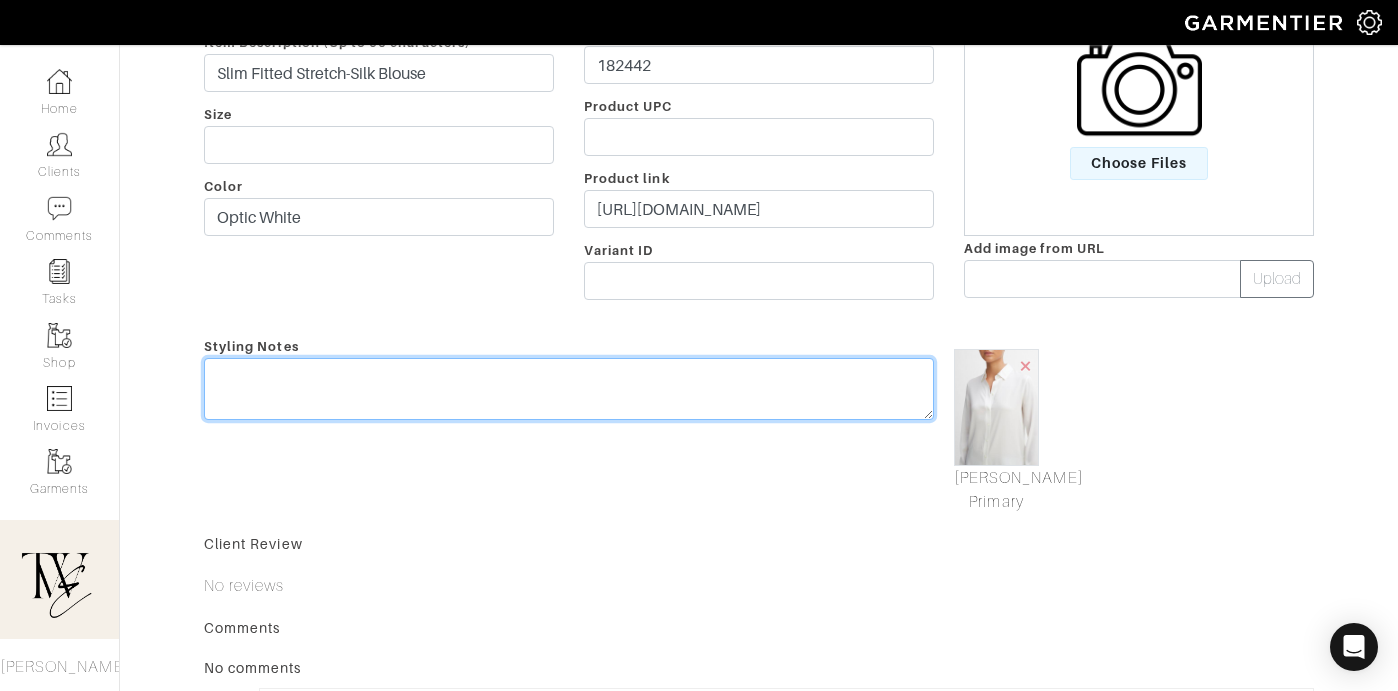 click at bounding box center (569, 389) 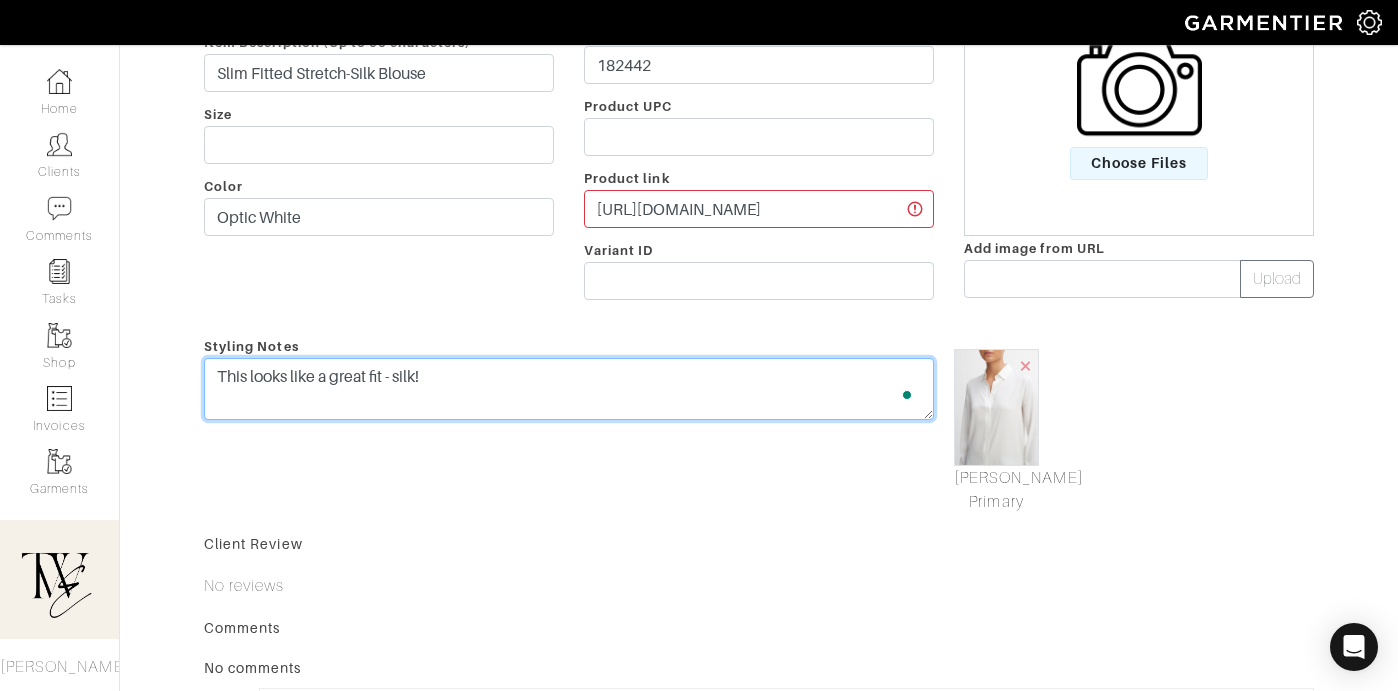 type on "This looks like a great fit - silk!" 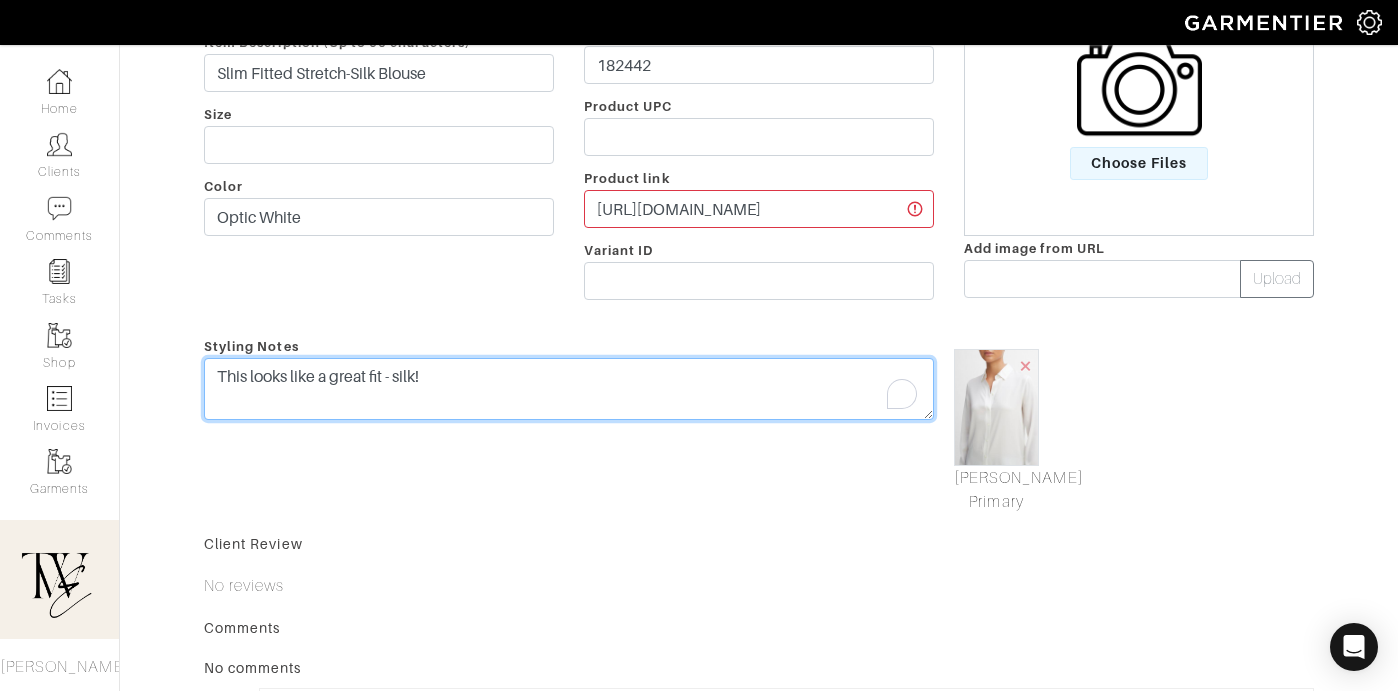 scroll, scrollTop: 0, scrollLeft: 0, axis: both 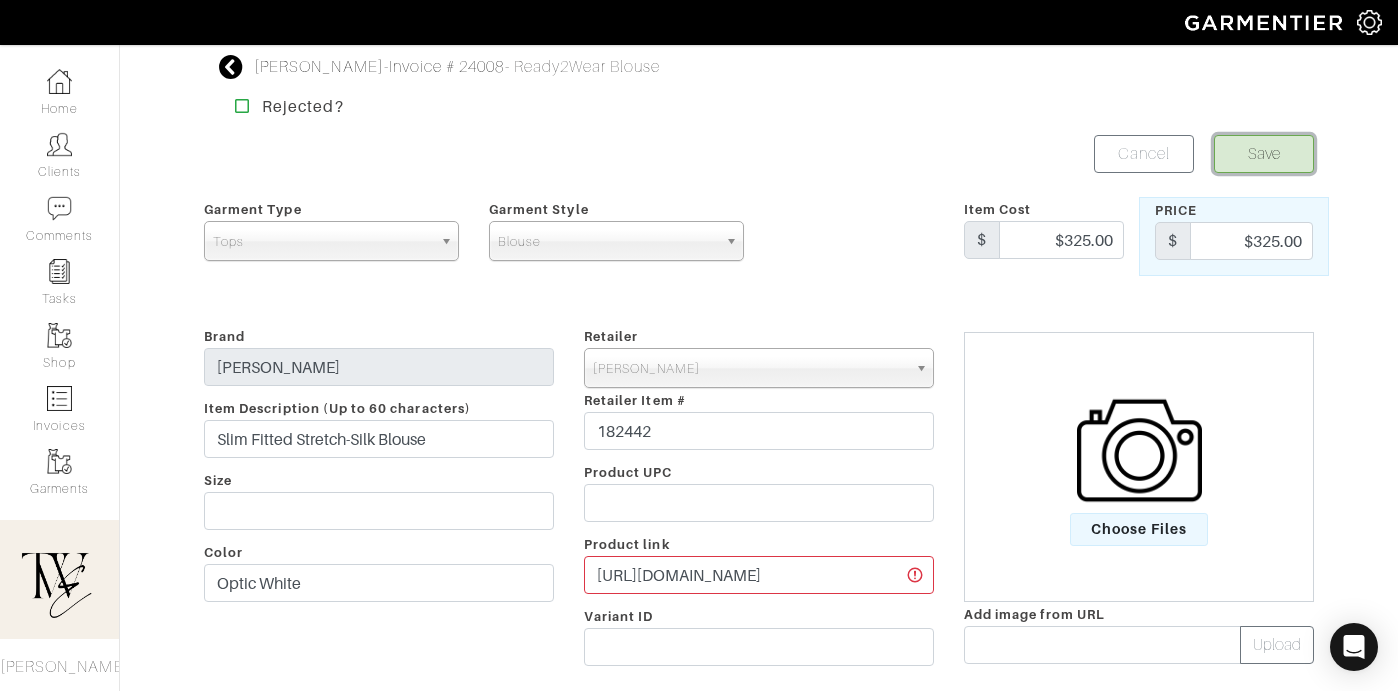 click on "Save" at bounding box center (1264, 154) 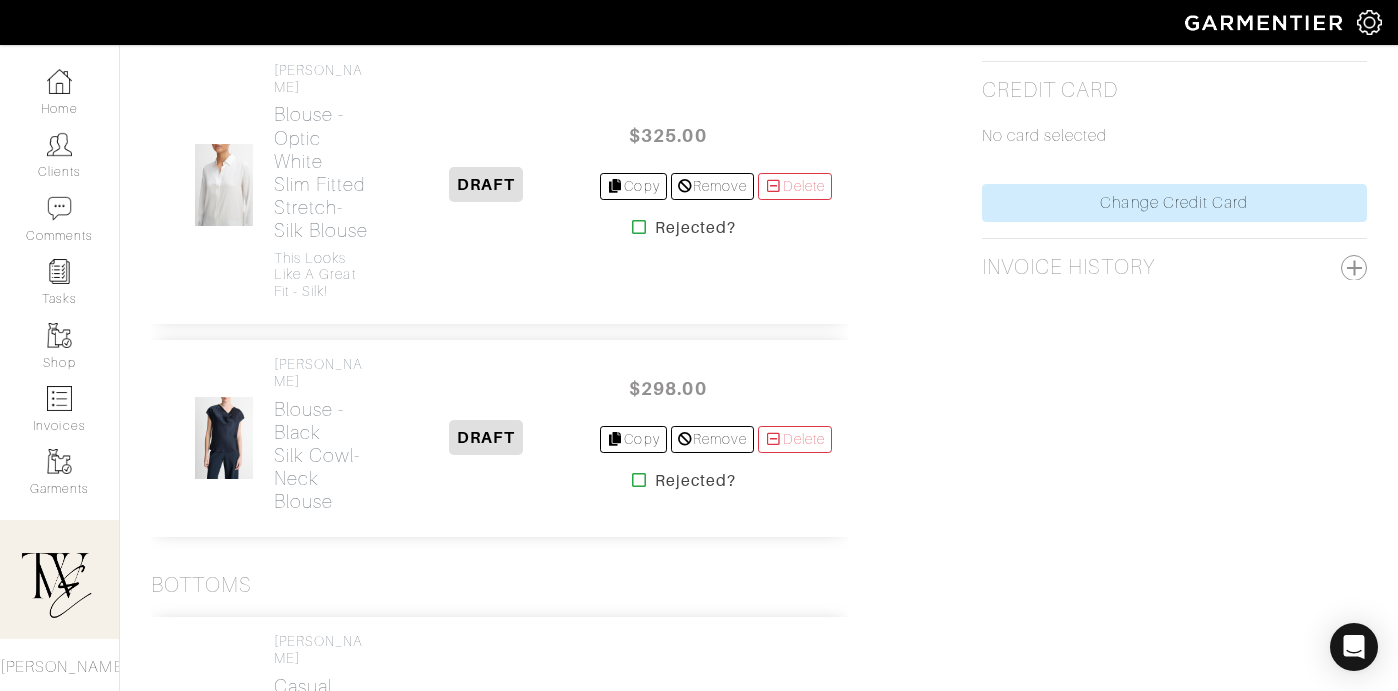 scroll, scrollTop: 1267, scrollLeft: 0, axis: vertical 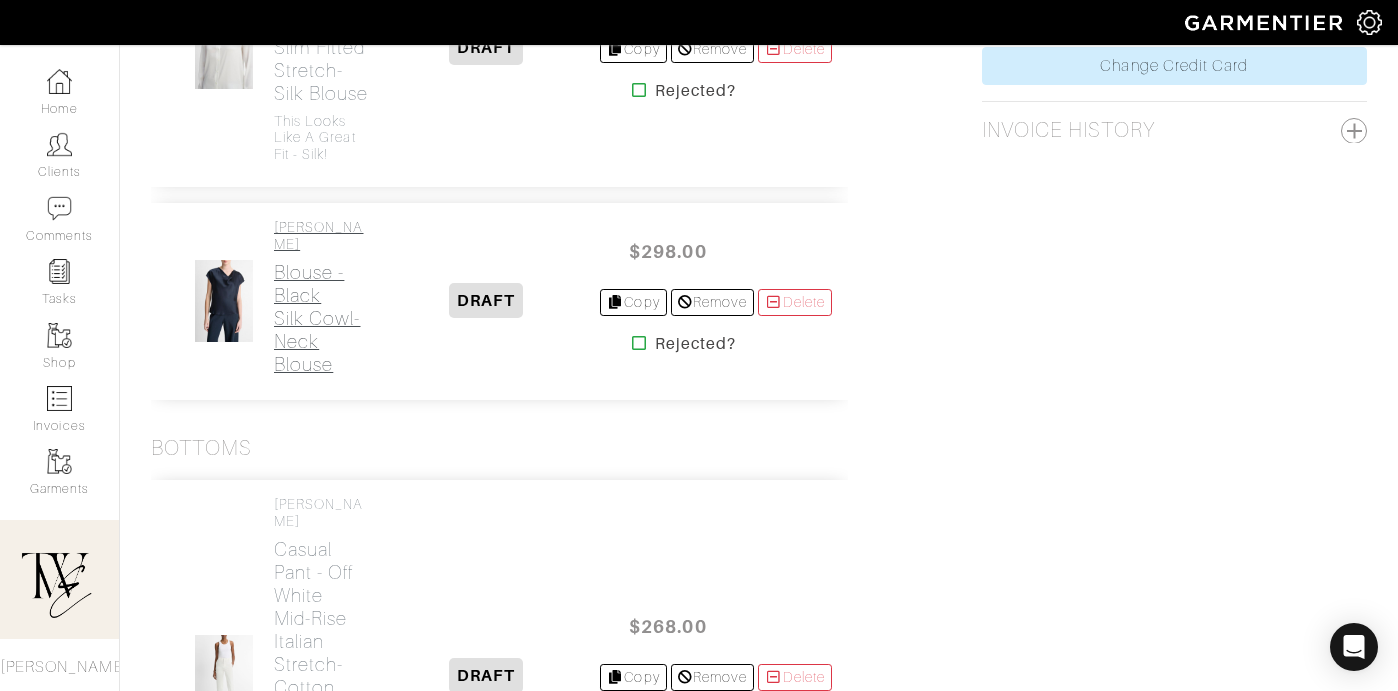 click on "Blouse -   Black
Silk Cowl-Neck Blouse" at bounding box center [323, 318] 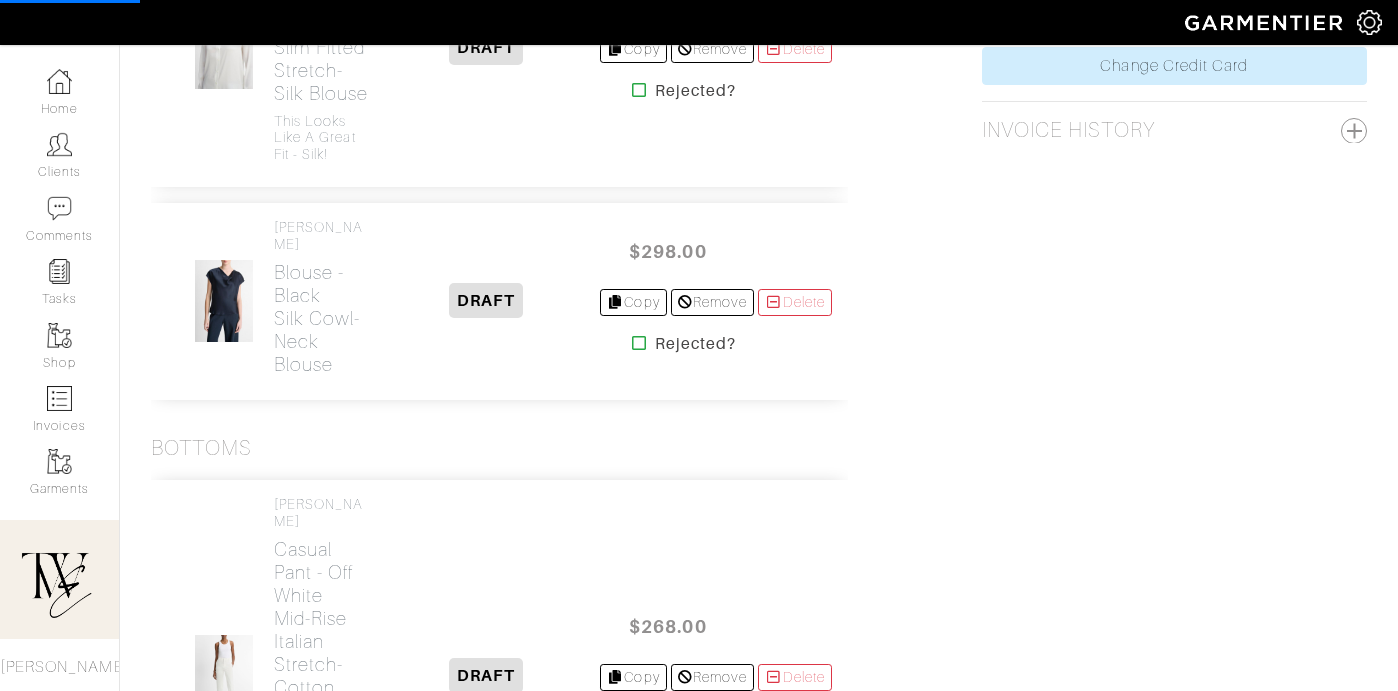 scroll, scrollTop: 0, scrollLeft: 0, axis: both 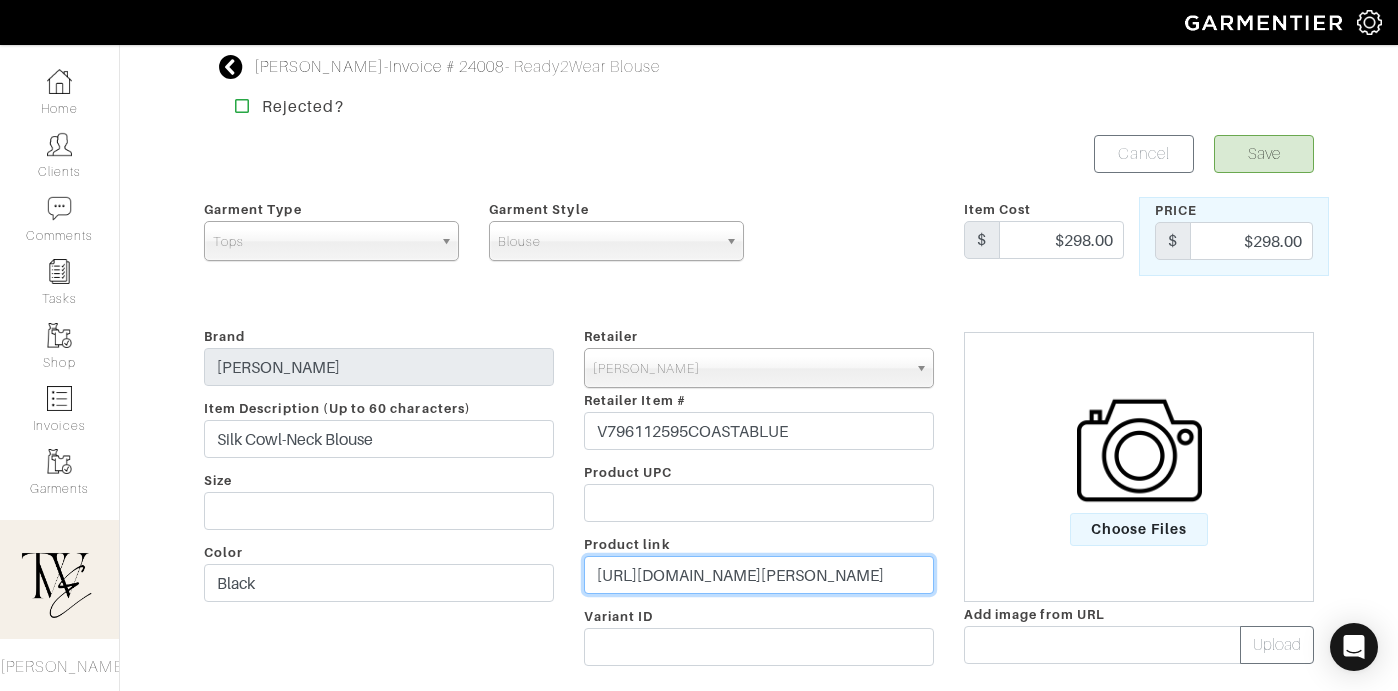 click on "https://www.vince.com/product/silk-cowl-neck-blouse-V796112595COASTABLUE.html?utm_medium=Linkshare&utm_source=ShopMy&utm_campaign=1&utm_content=10&ranMID=39798&ranEAID=8yaPBDQV8ls&ranSiteID=8yaPBDQV8ls-Vn_64wb9Rc_a8vHH05ozNg" at bounding box center (759, 575) 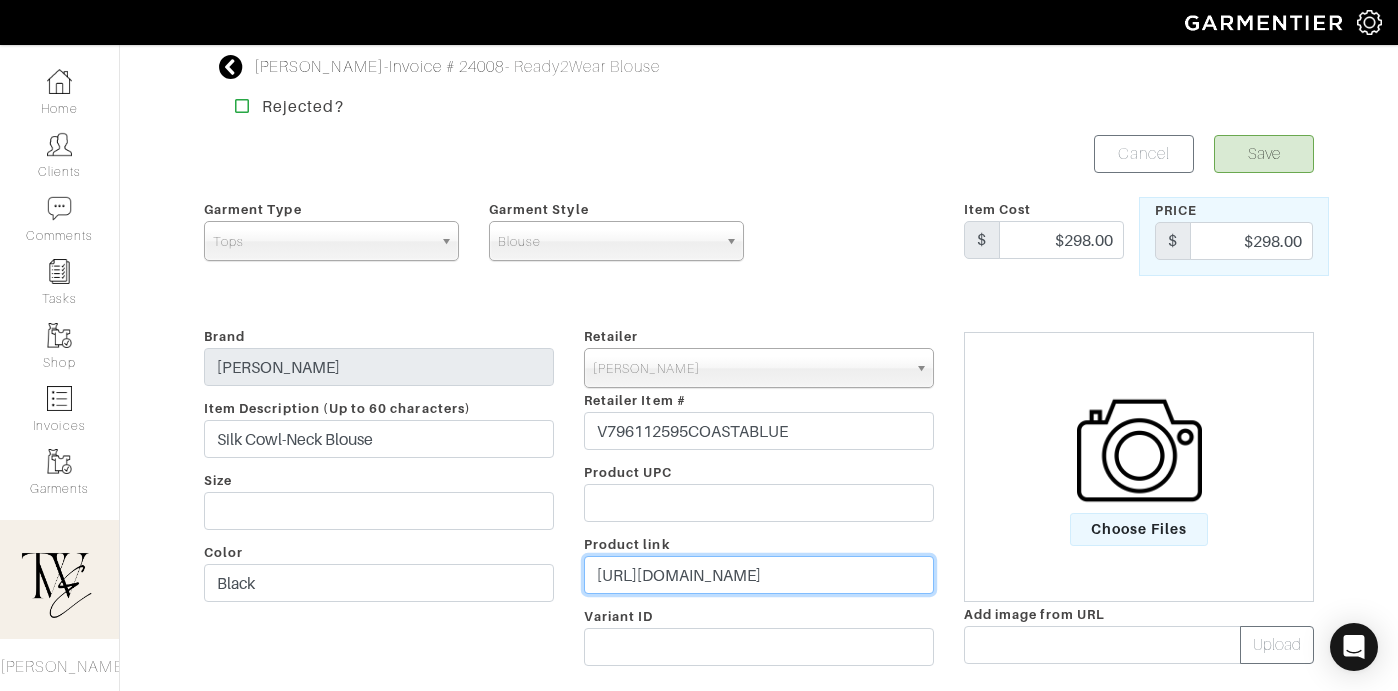 scroll, scrollTop: 262, scrollLeft: 0, axis: vertical 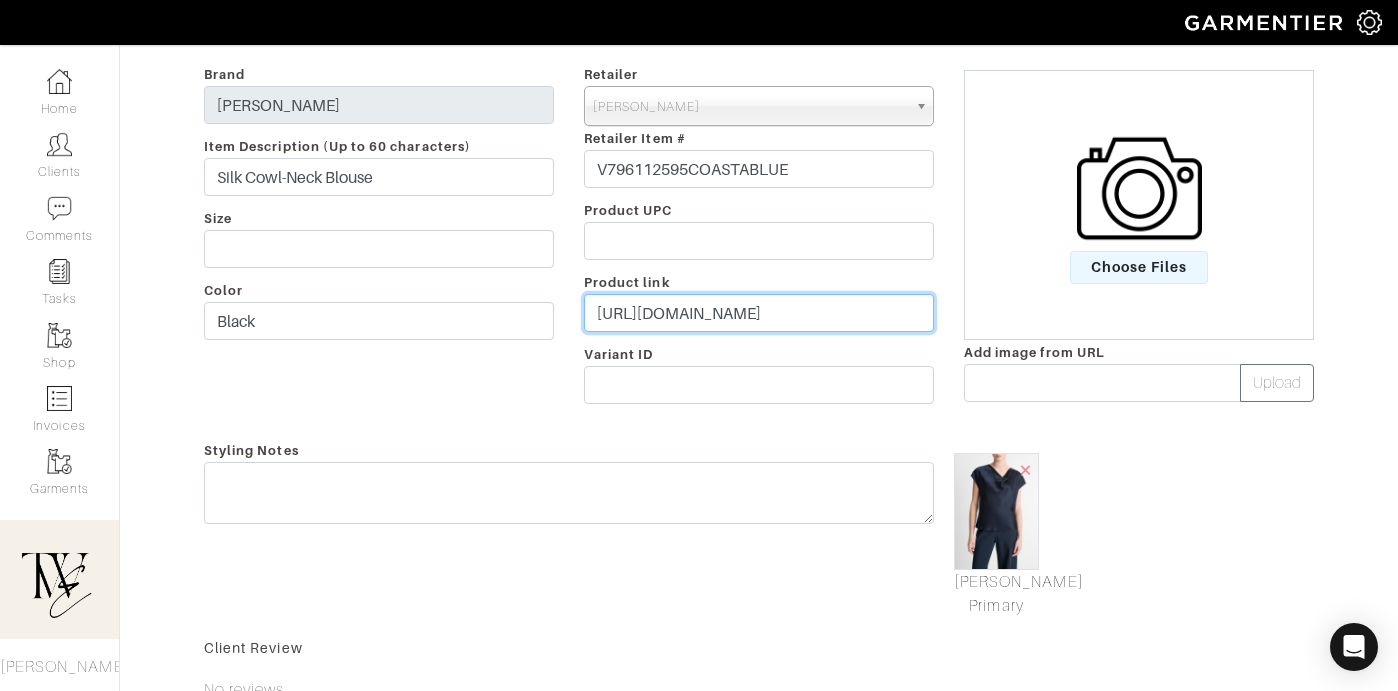 type on "https://go.shopmy.us/p-20533999" 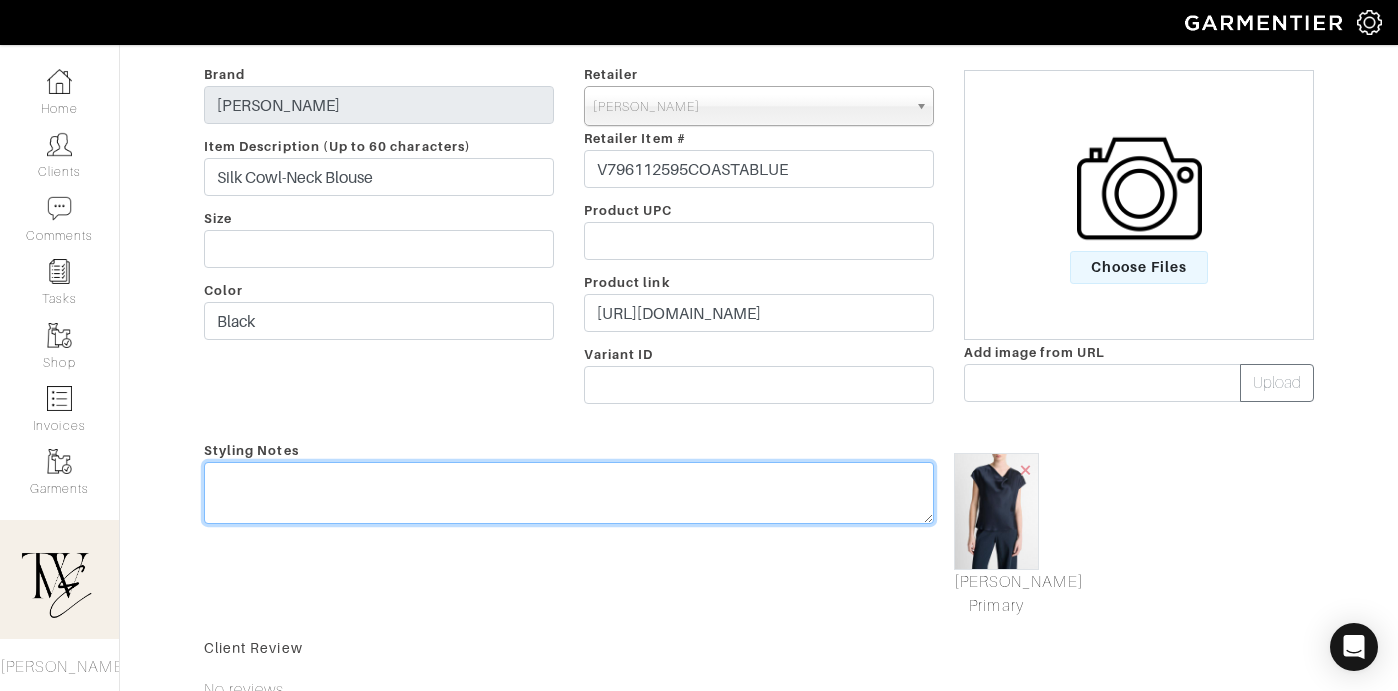 click on "Styling Notes" at bounding box center (569, 528) 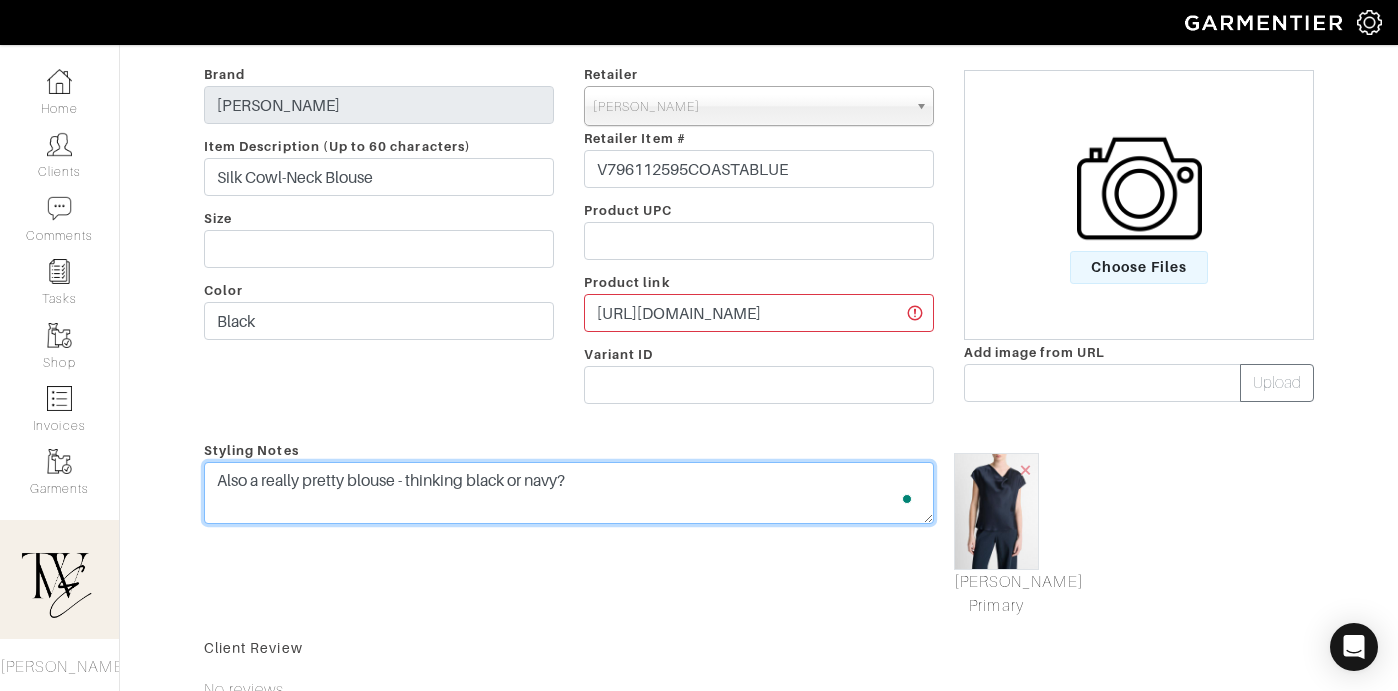 scroll, scrollTop: 0, scrollLeft: 0, axis: both 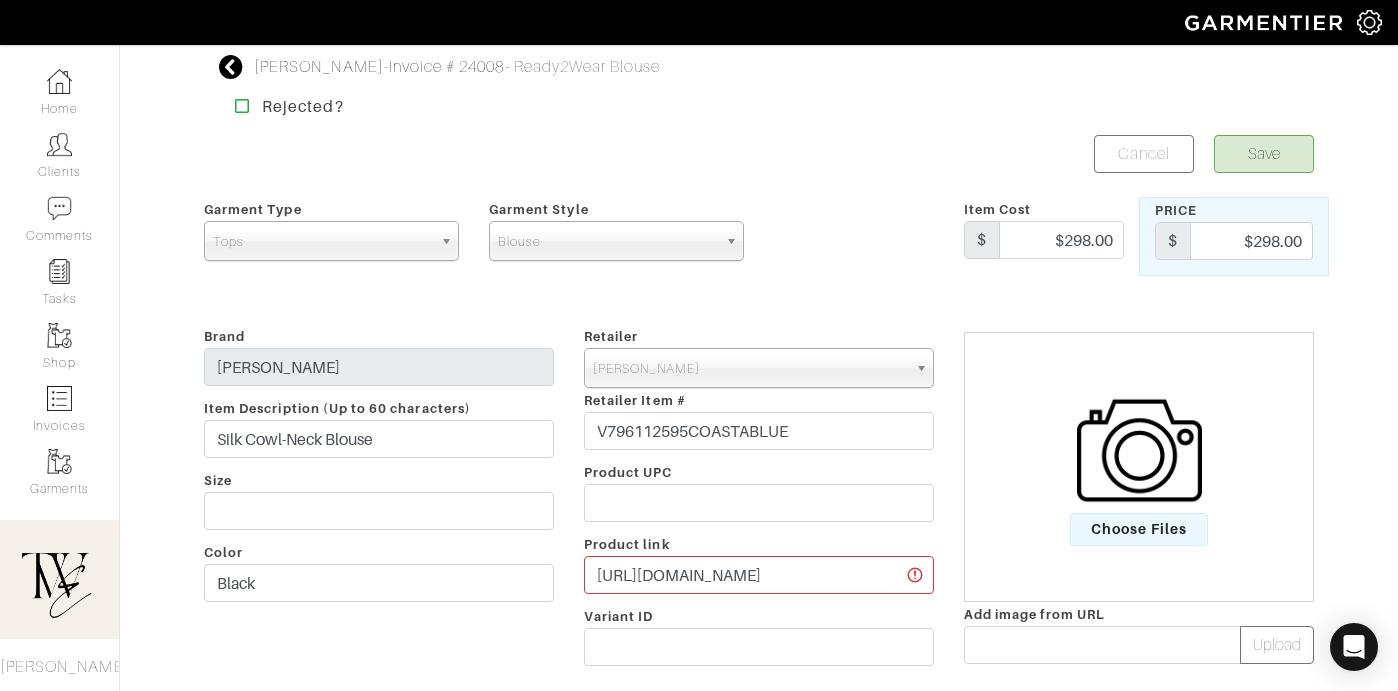 type on "Also a really pretty blouse - thinking black or navy?" 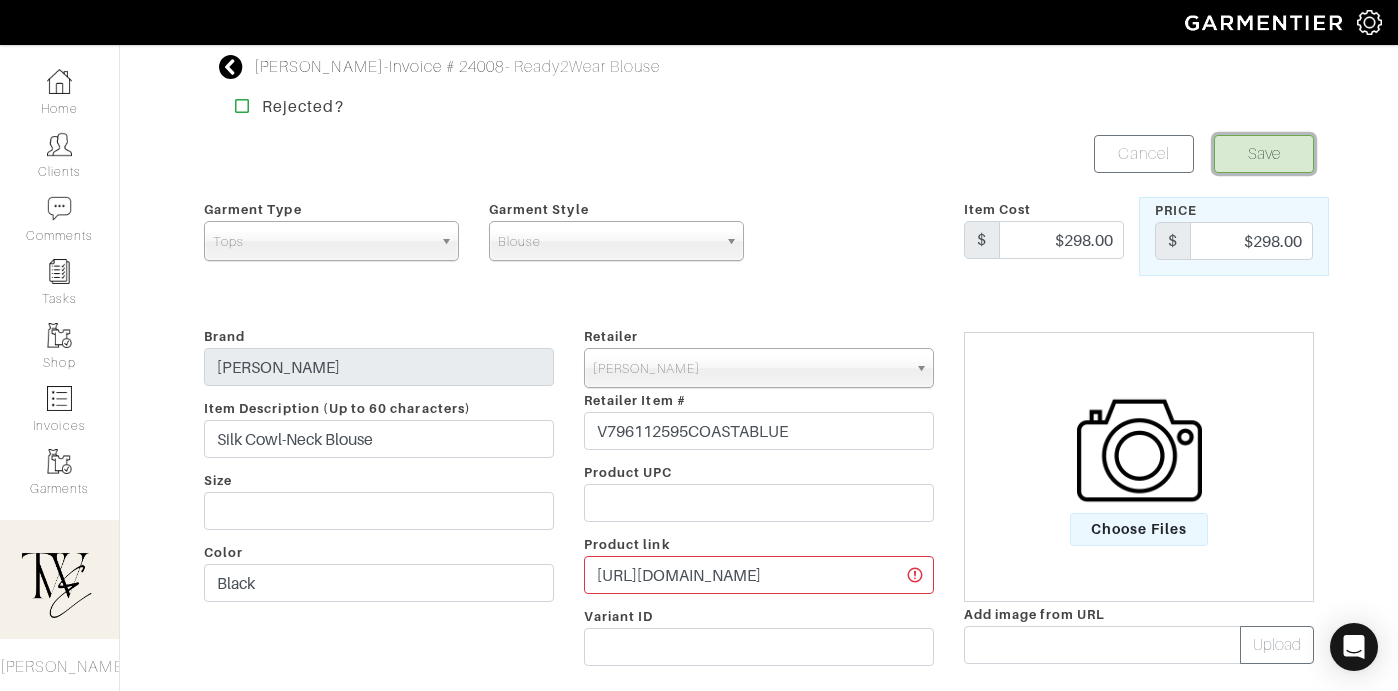 click on "Save" at bounding box center [1264, 154] 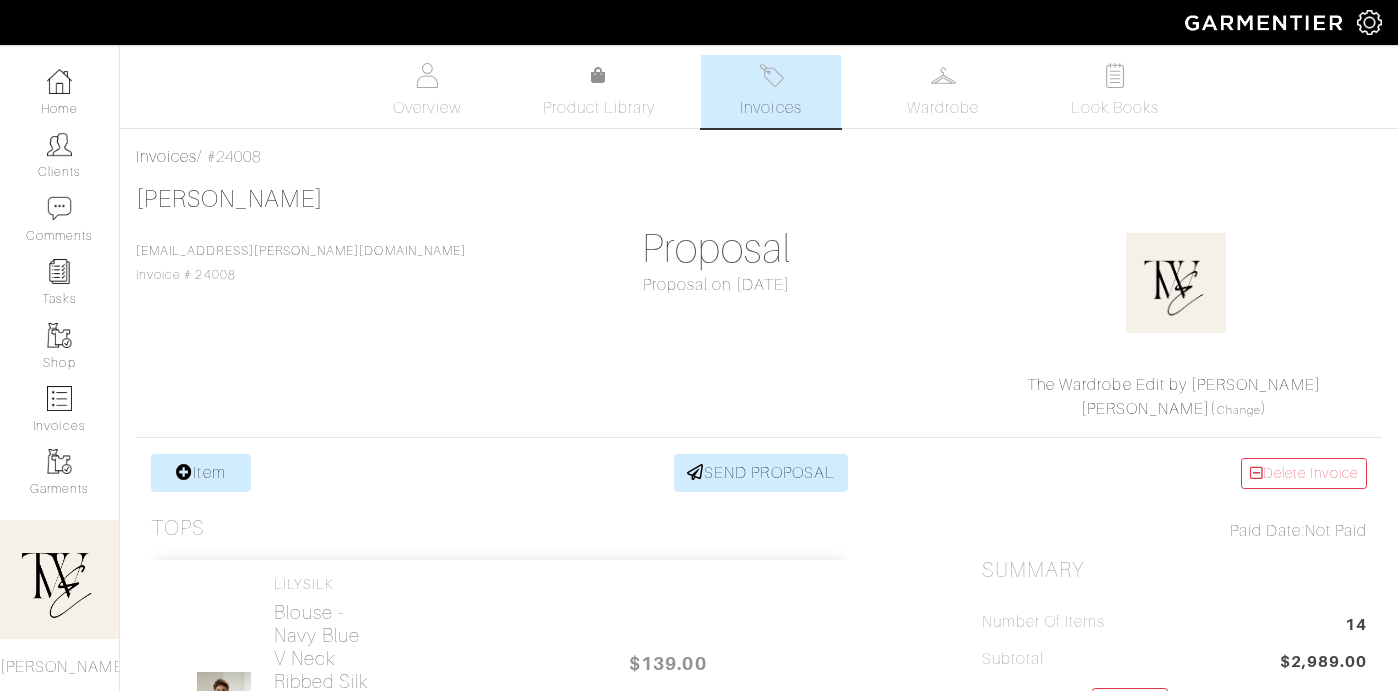 scroll, scrollTop: 0, scrollLeft: 0, axis: both 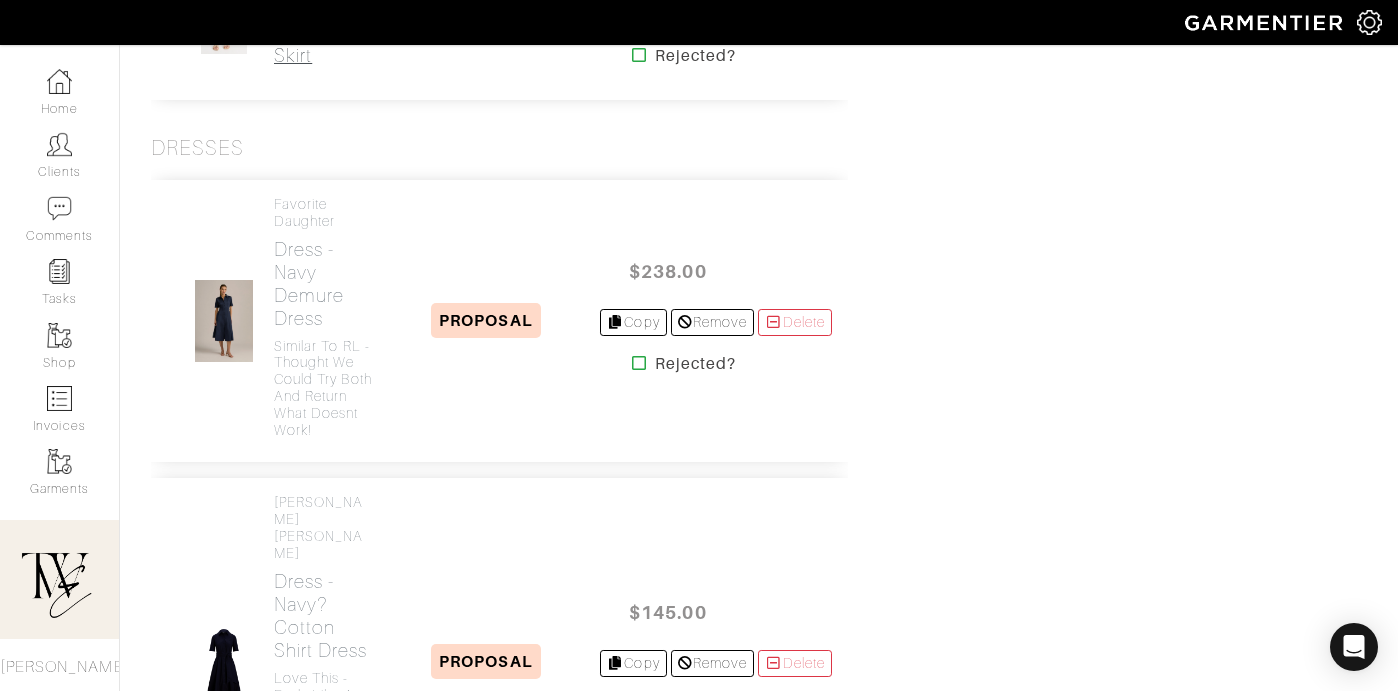 click on "Skirt -   Gardenia
Midi Silk Skirt" at bounding box center (323, 21) 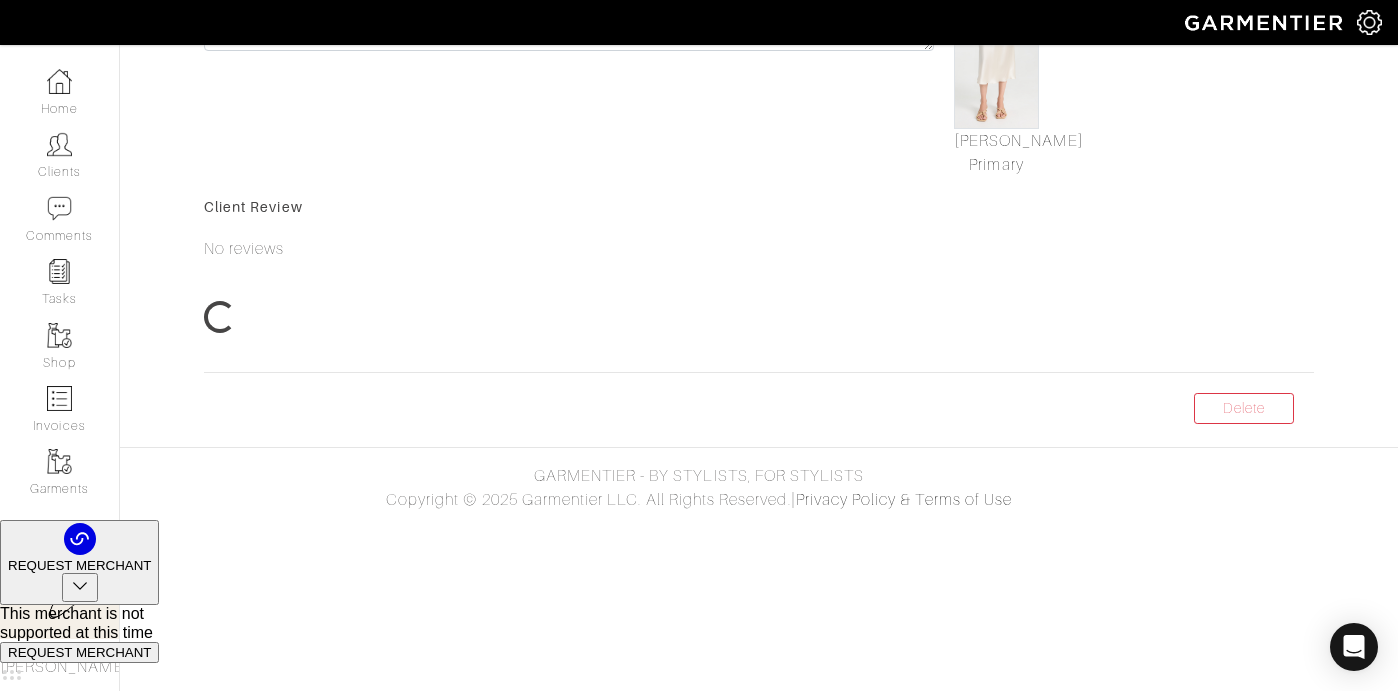 scroll, scrollTop: 85, scrollLeft: 0, axis: vertical 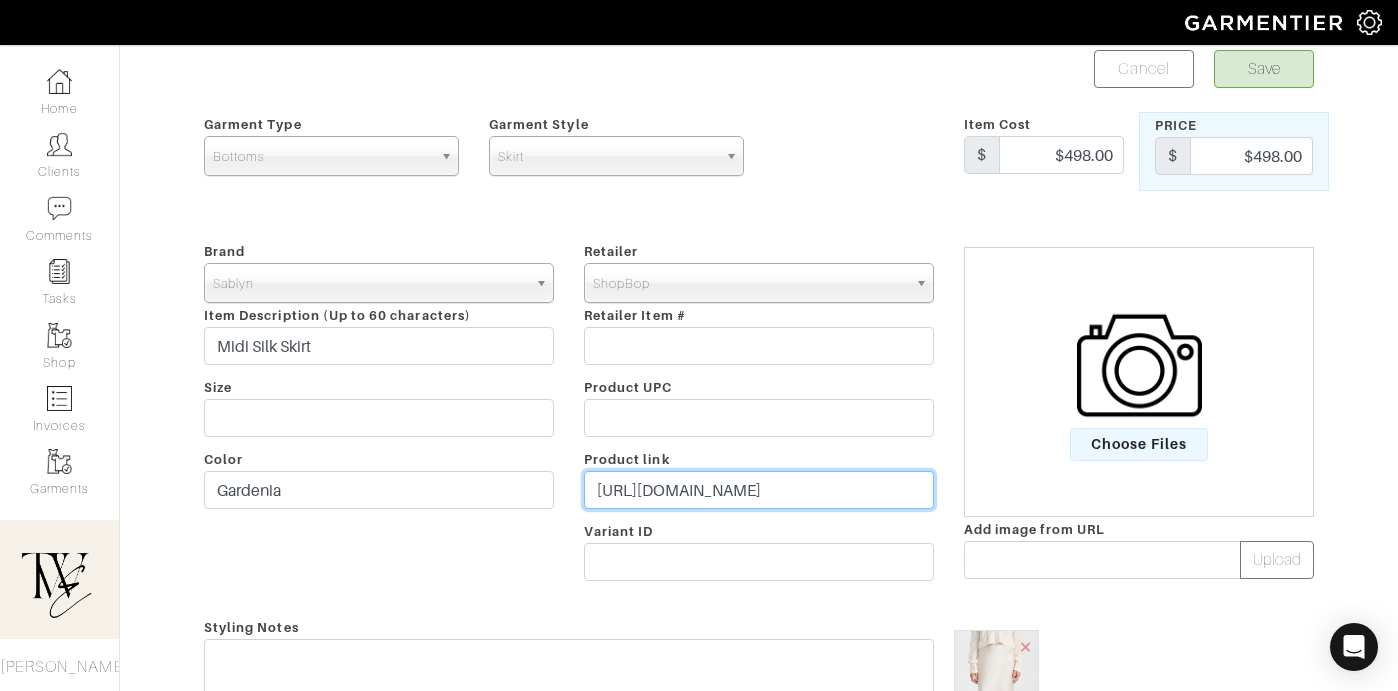 click on "https://www.shopbop.com/product/vp/v=1/1559435654.htm?currencyCode=USD&extid=affprg_linkshare_SB-8yaPBDQV8ls&cvosrc=affiliate.linkshare.8yaPBDQV8ls&affuid=user-99028-pin-20534207-puser-null&sharedid=42352&subid1=8yaPBDQV8ls-51KMMZMl31FgVbOxNgz9cA" at bounding box center (759, 490) 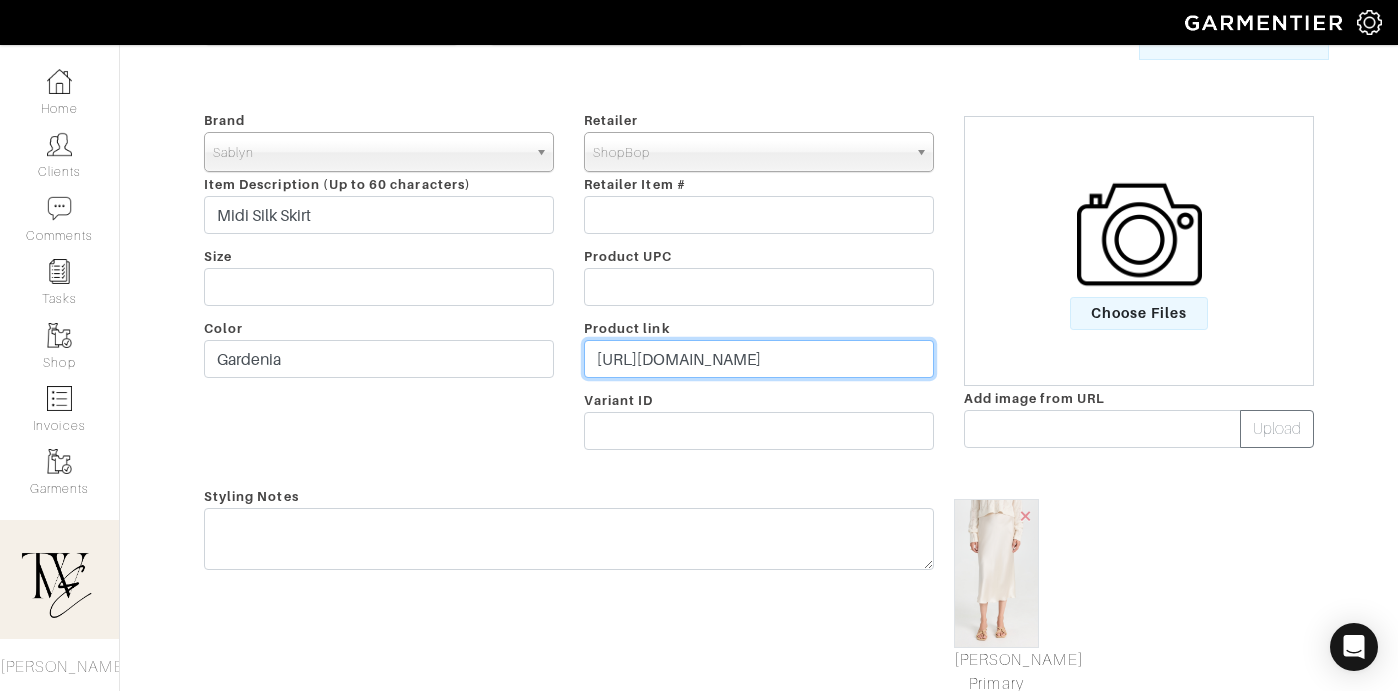 type on "https://go.shopmy.us/p-20534207" 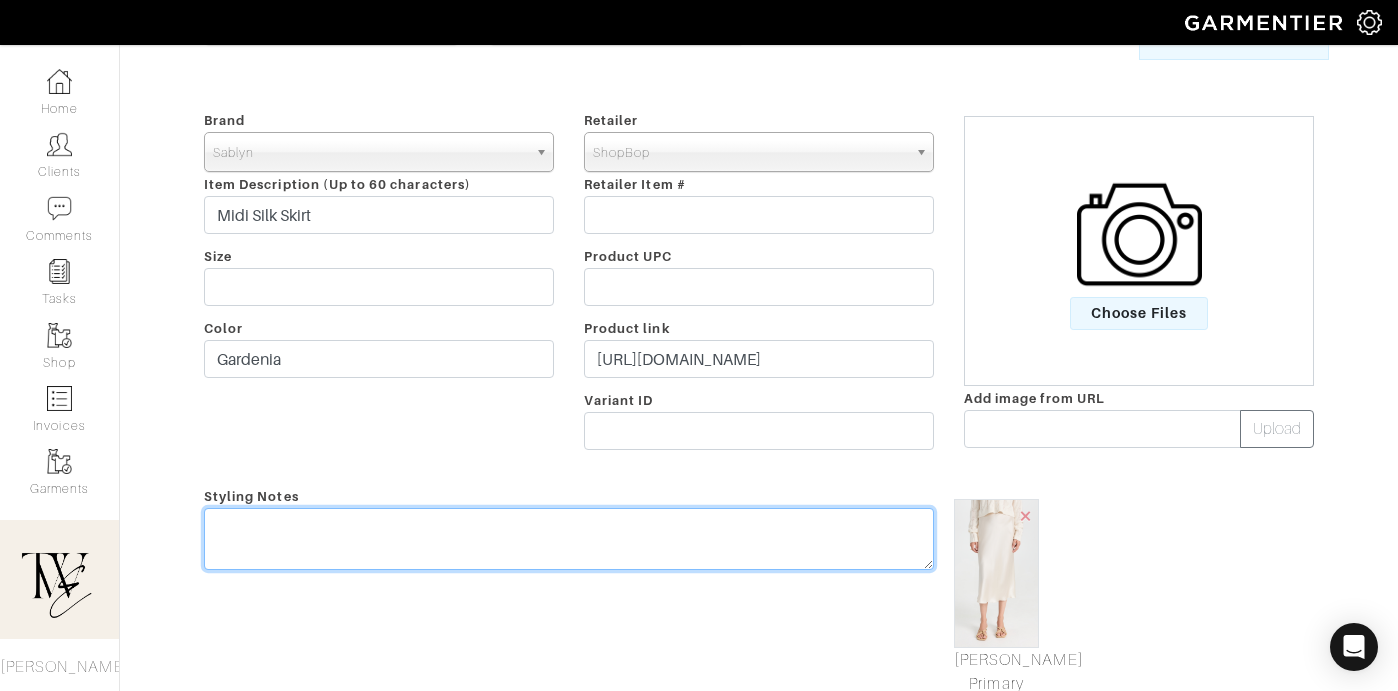 click at bounding box center [569, 539] 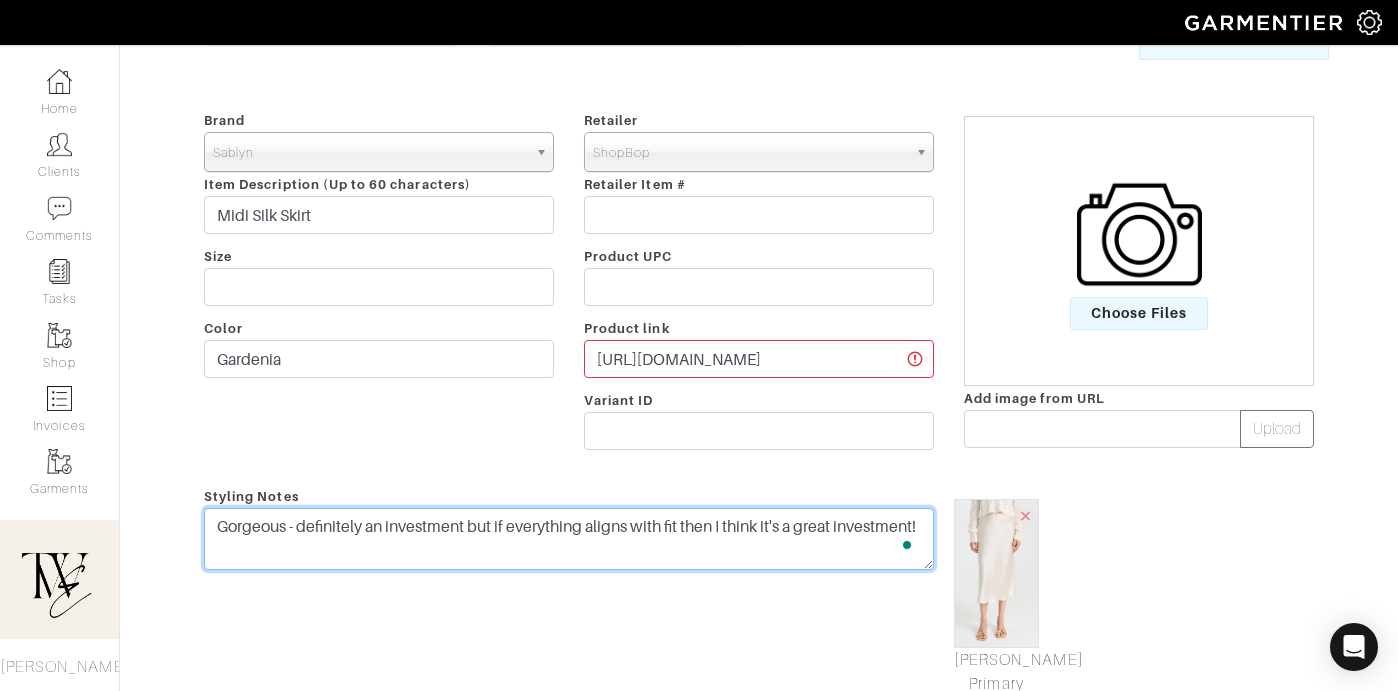 scroll, scrollTop: 0, scrollLeft: 0, axis: both 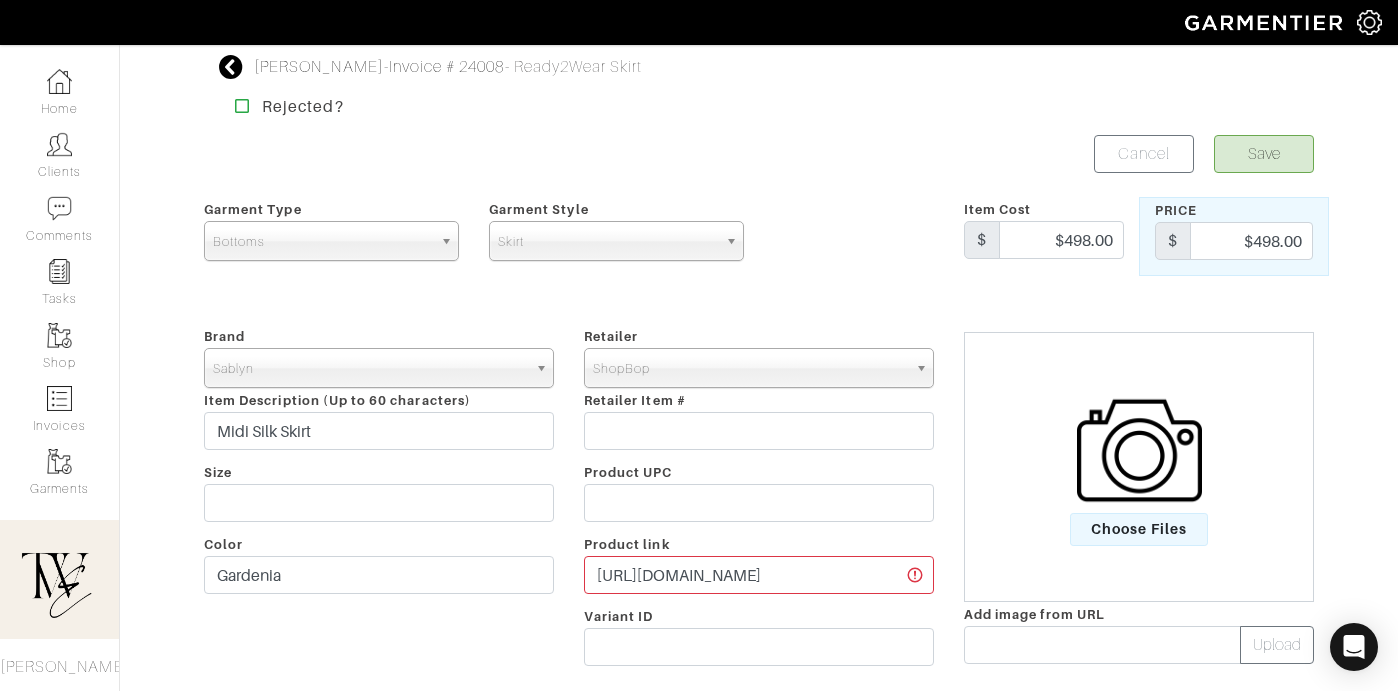 type on "Gorgeous - definitely an investment but if everything aligns with fit then I think it's a great investment!" 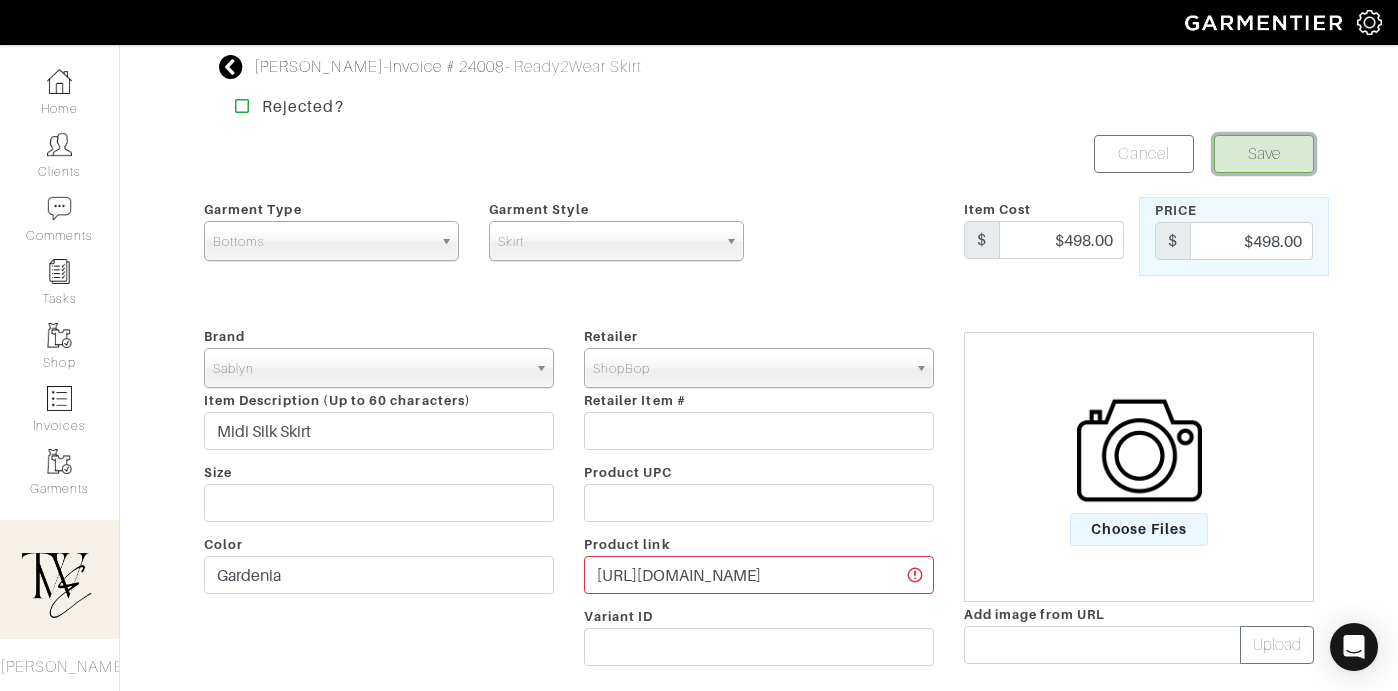 click on "Save" at bounding box center (1264, 154) 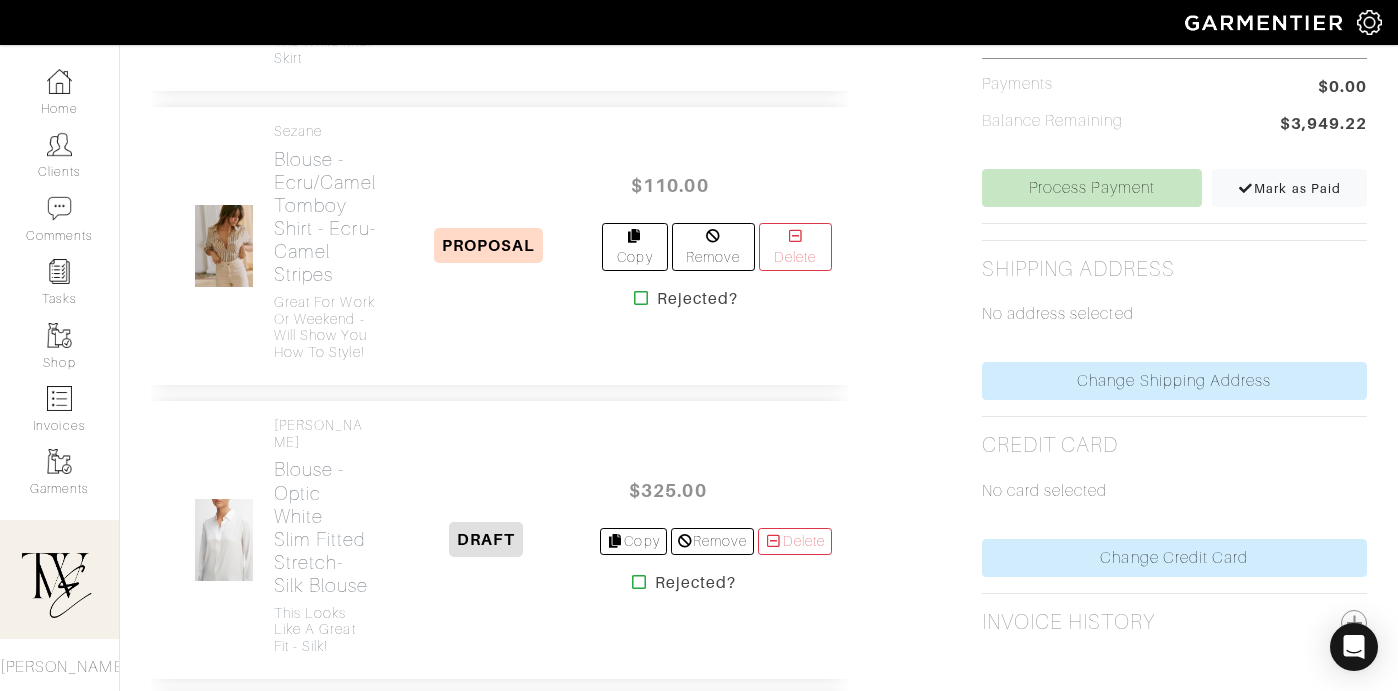 scroll, scrollTop: 0, scrollLeft: 0, axis: both 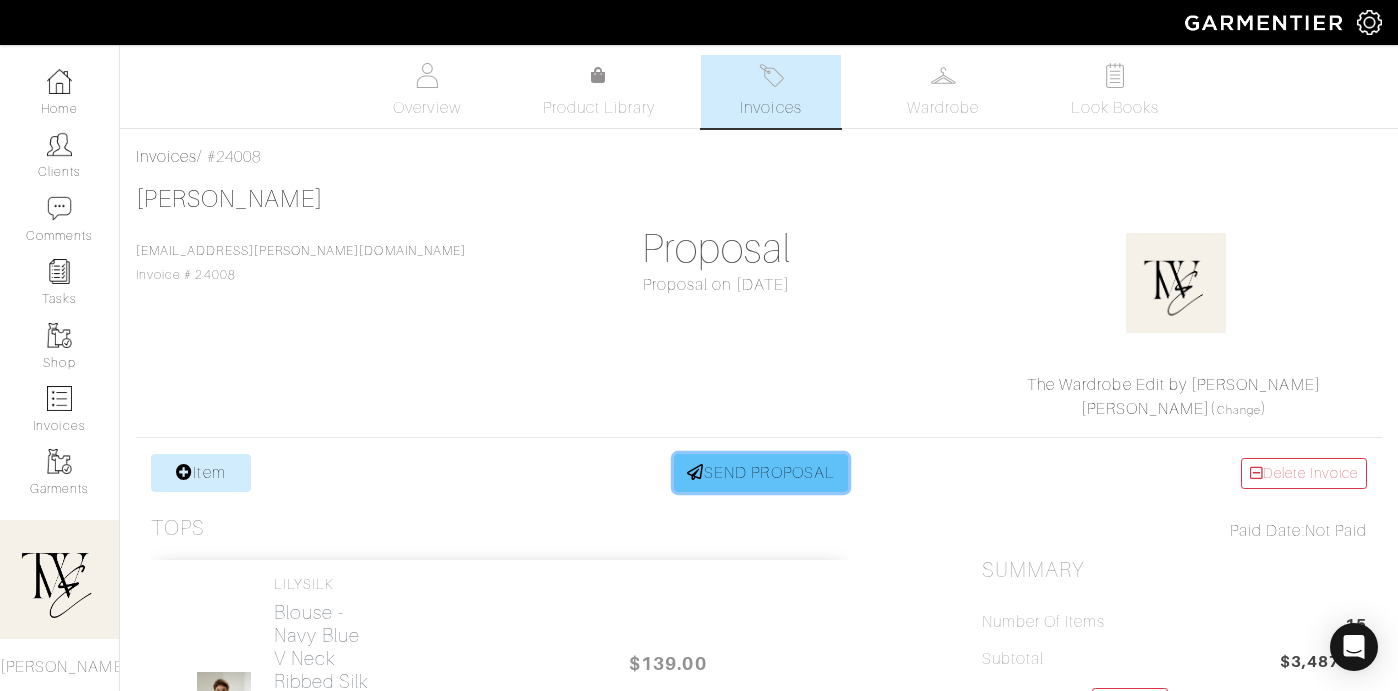 click on "SEND PROPOSAL" at bounding box center [761, 473] 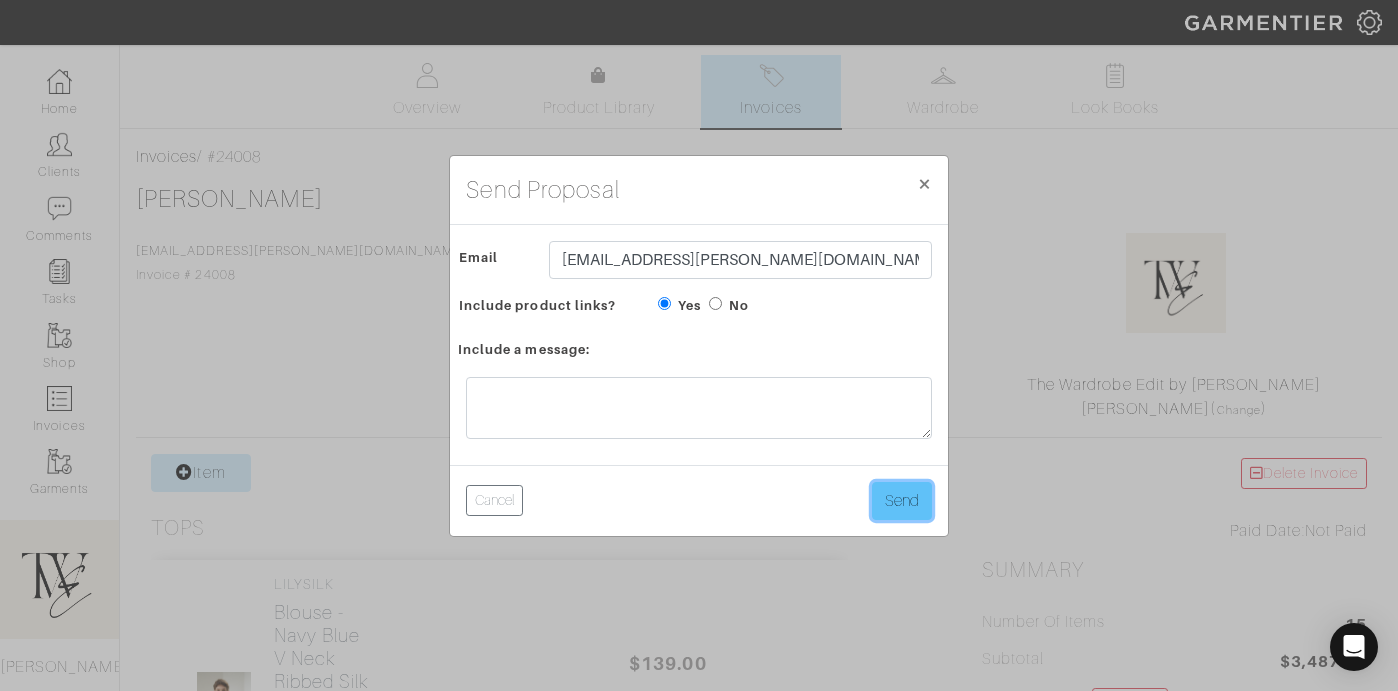 click on "Send" at bounding box center [902, 501] 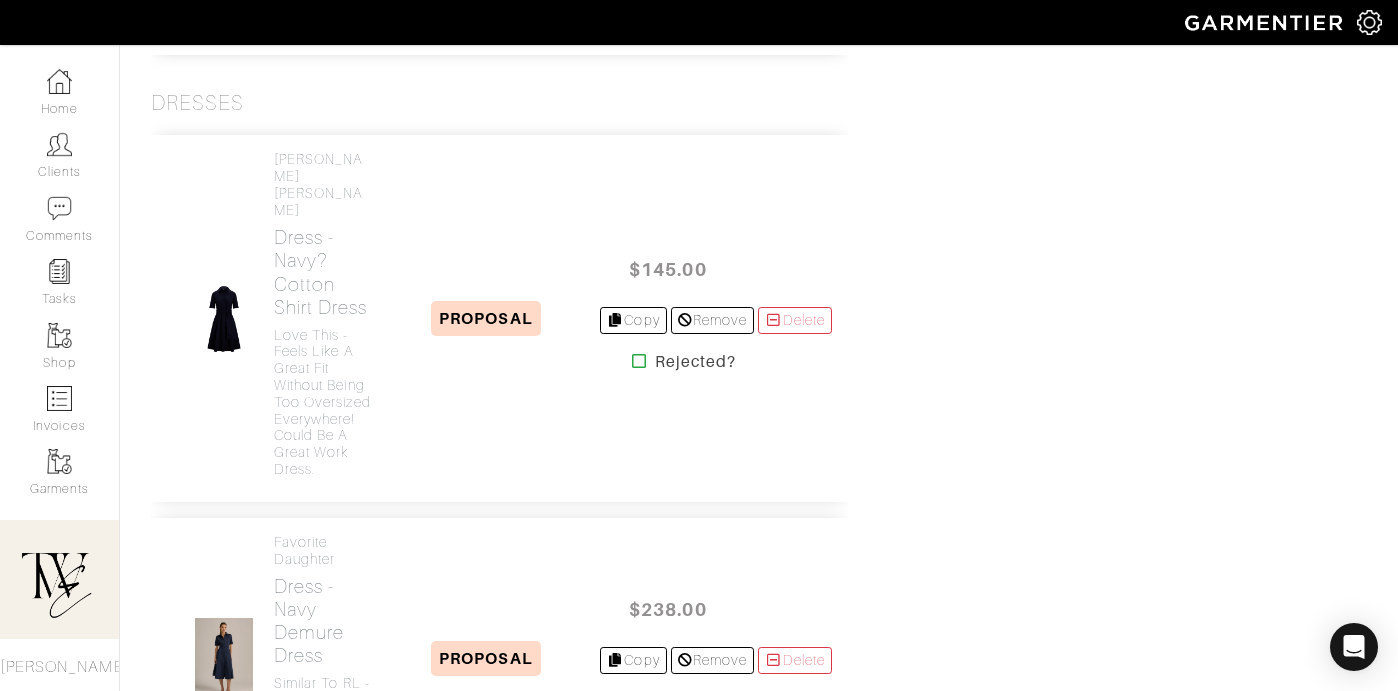 scroll, scrollTop: 2621, scrollLeft: 0, axis: vertical 